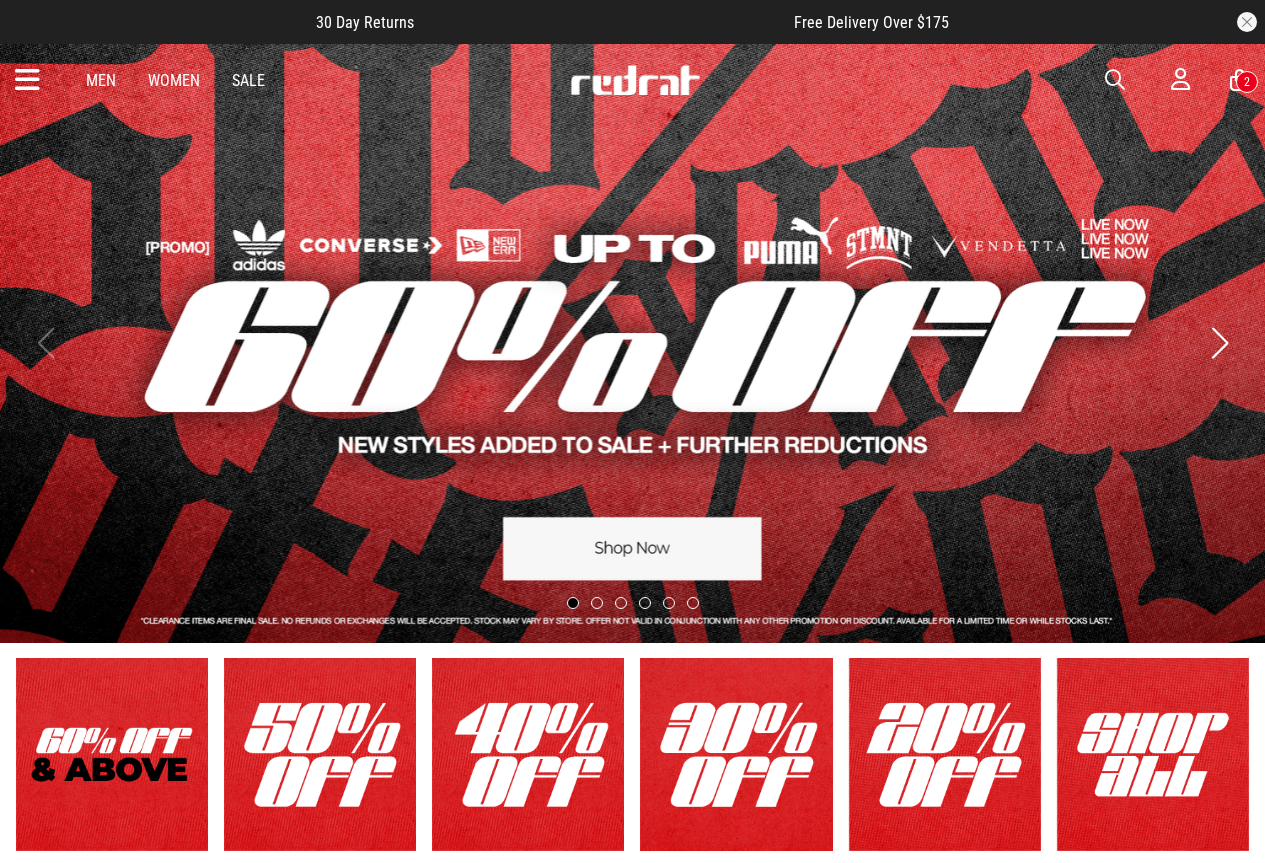 scroll, scrollTop: 0, scrollLeft: 0, axis: both 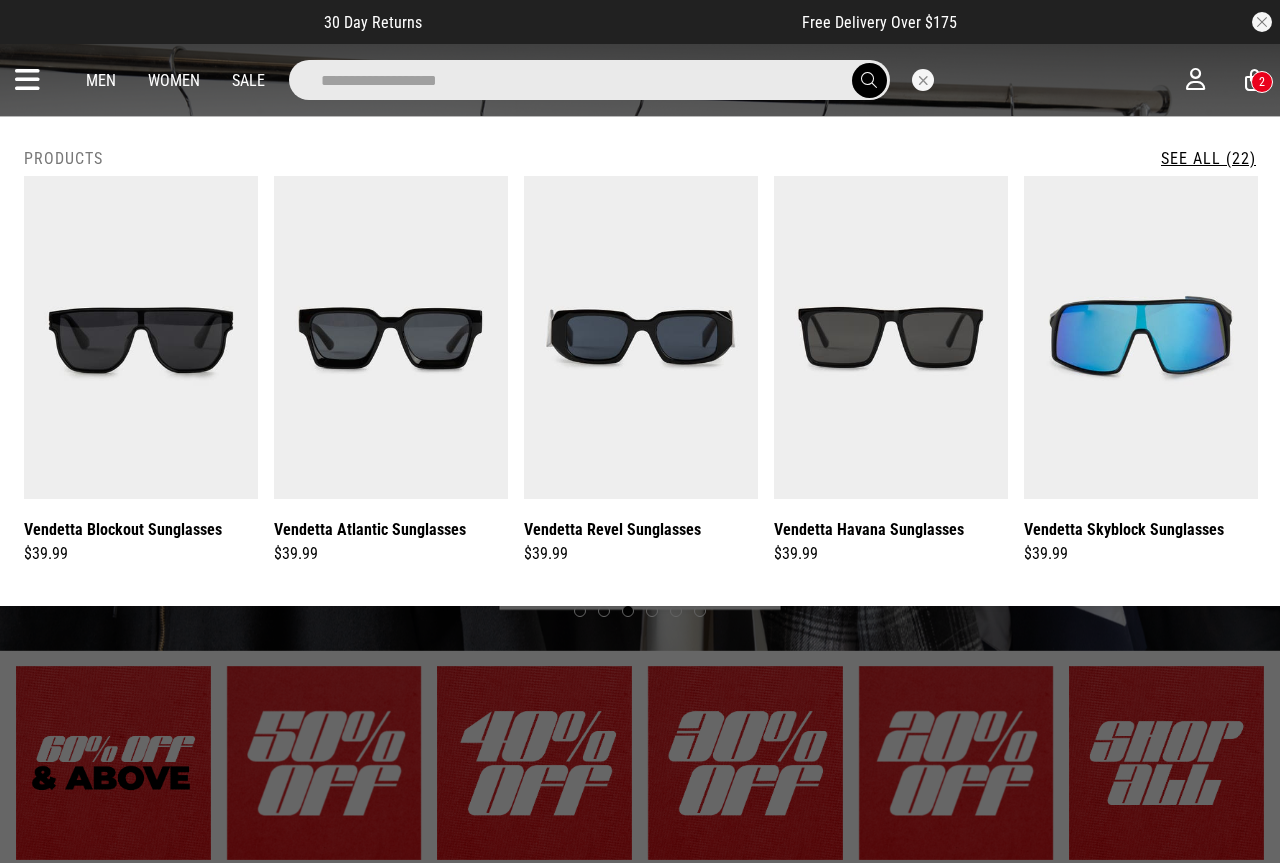 type on "**********" 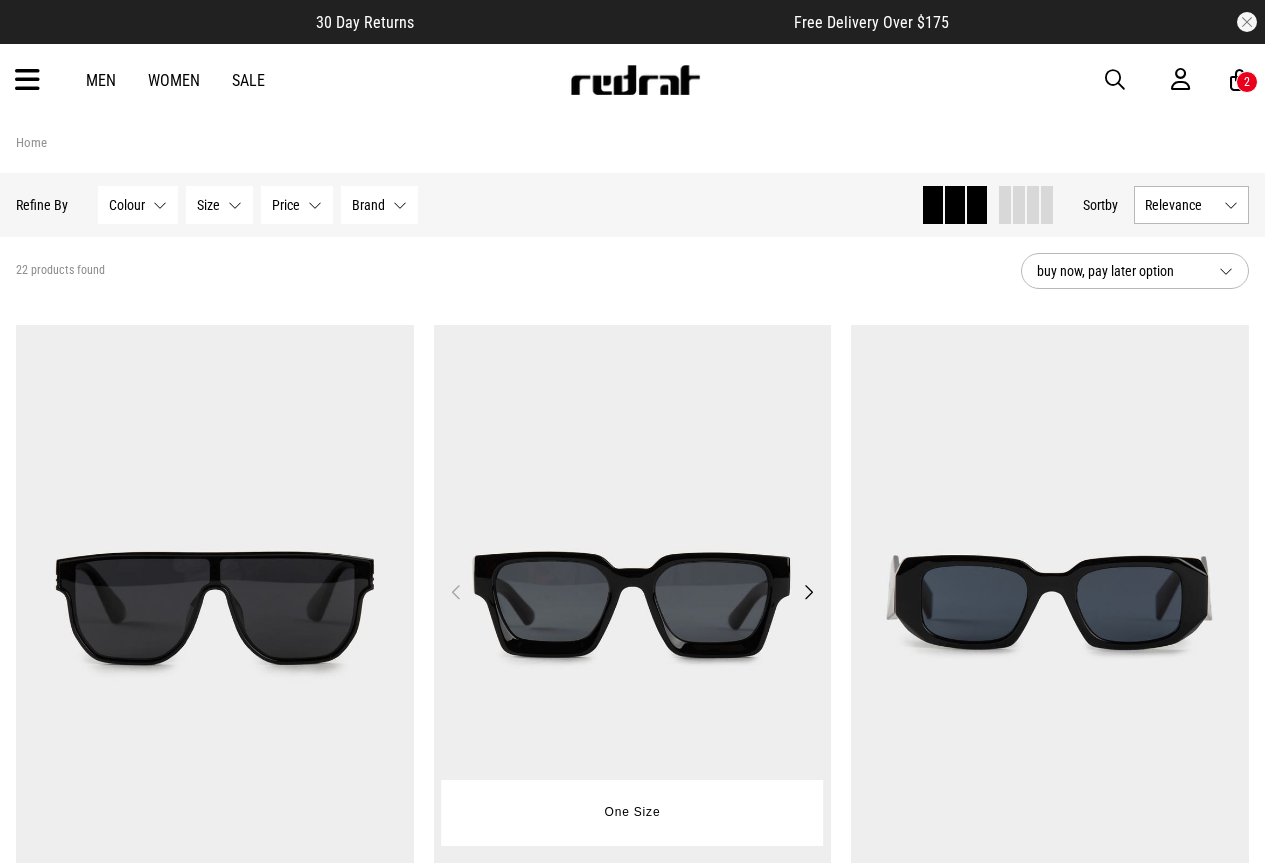 scroll, scrollTop: 0, scrollLeft: 0, axis: both 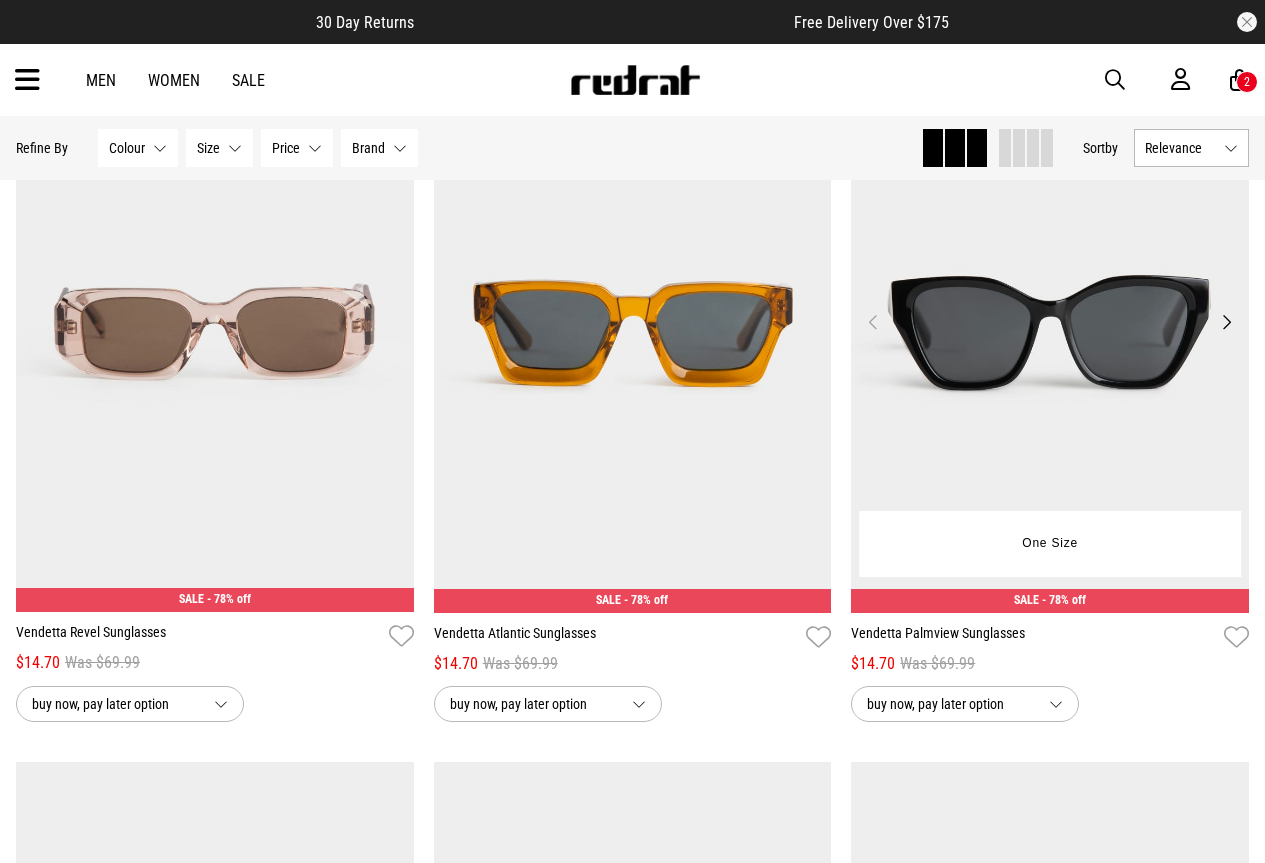 click at bounding box center (1050, 333) 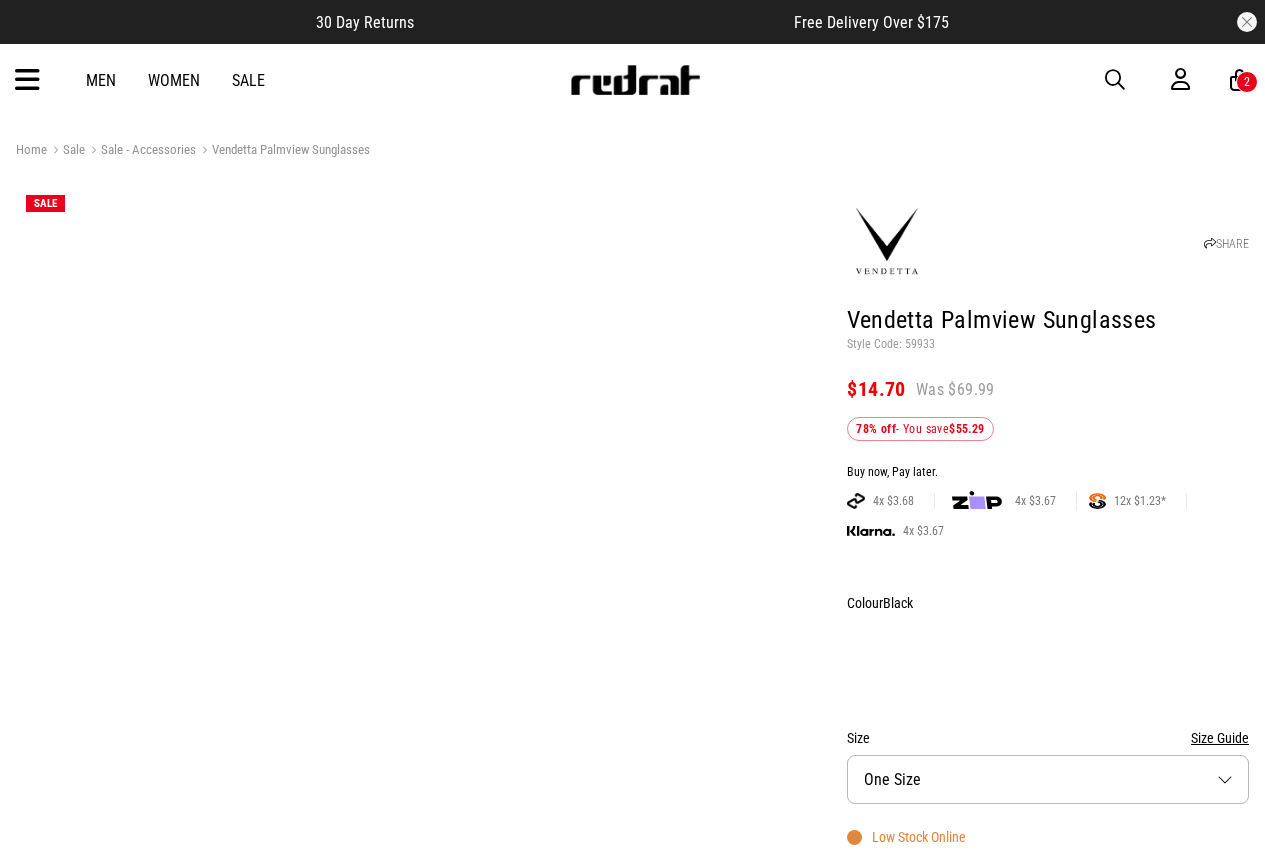 scroll, scrollTop: 0, scrollLeft: 0, axis: both 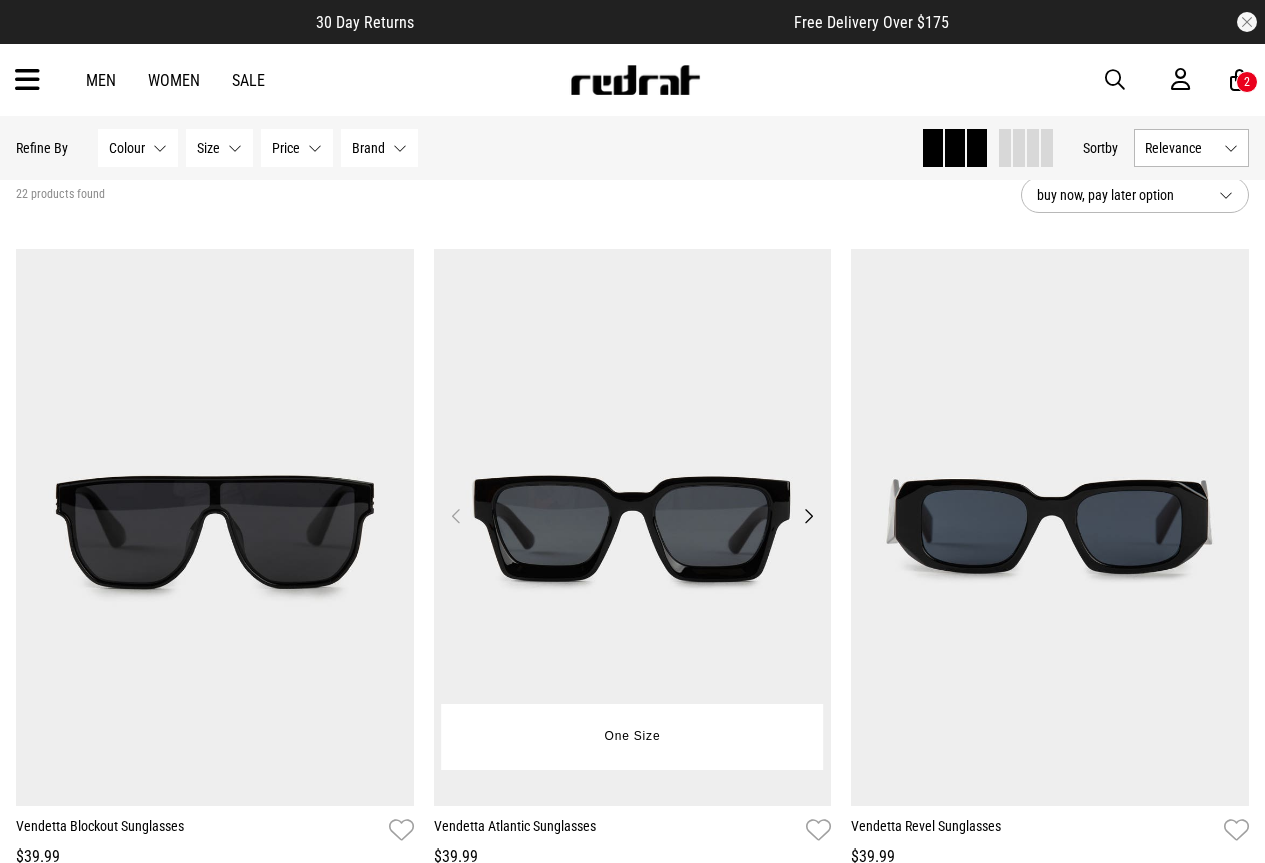 click at bounding box center (633, 527) 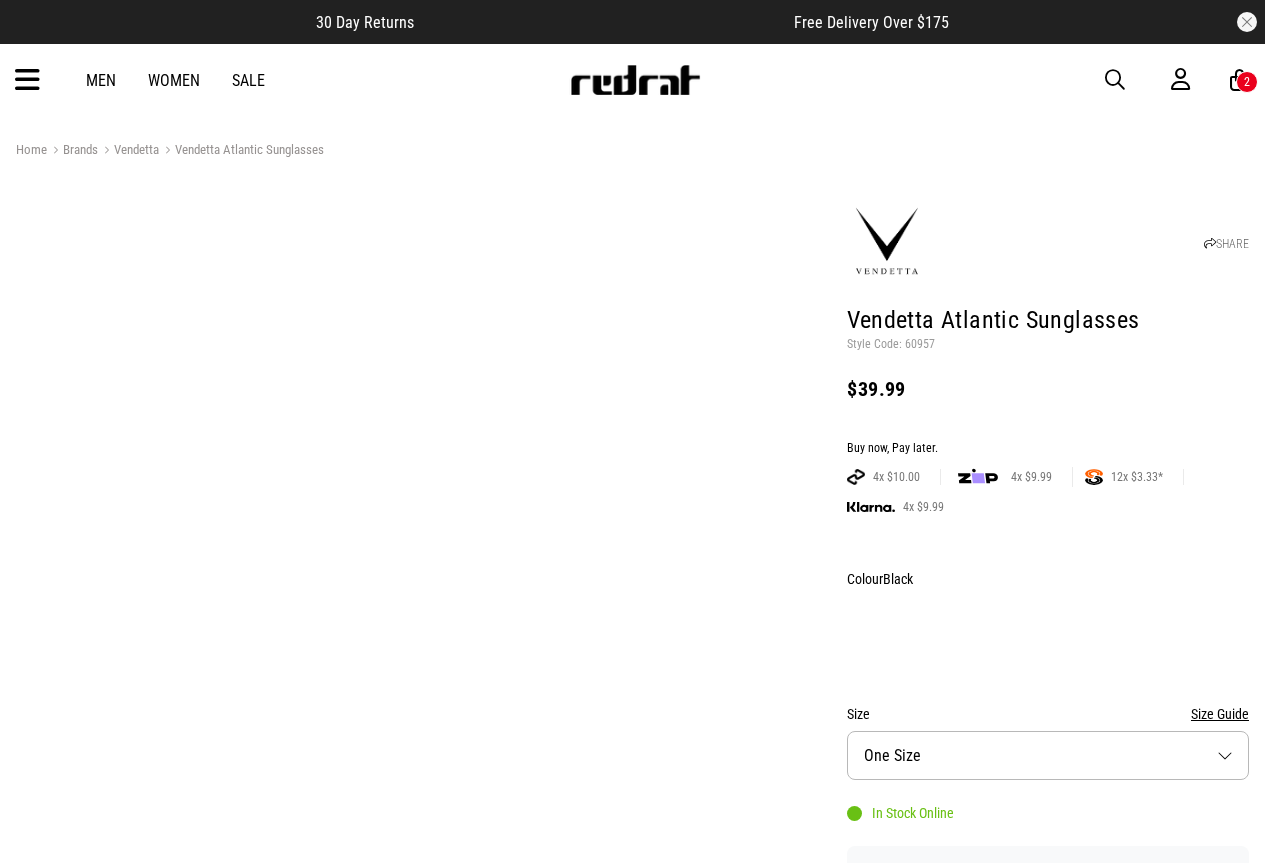 scroll, scrollTop: 0, scrollLeft: 0, axis: both 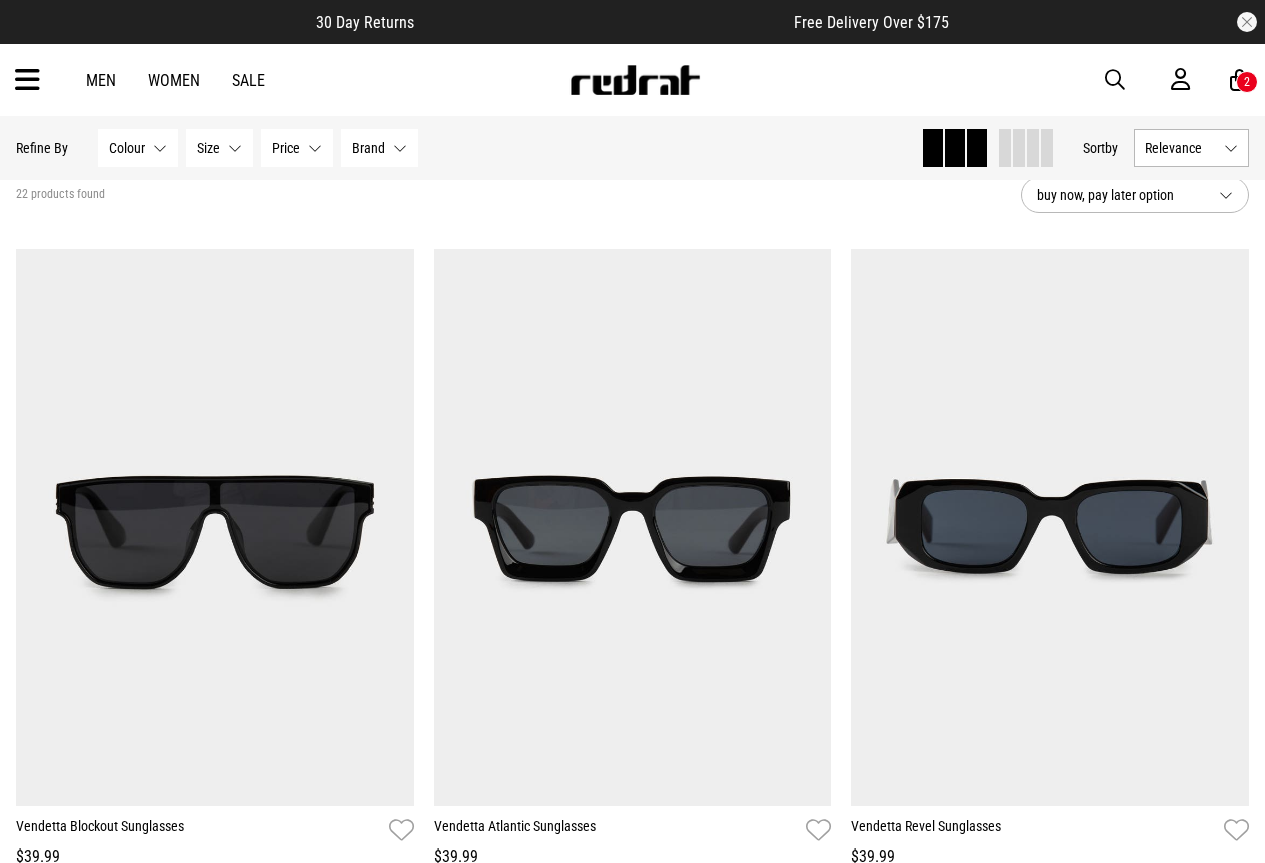 click on "Colour  None selected" at bounding box center [138, 148] 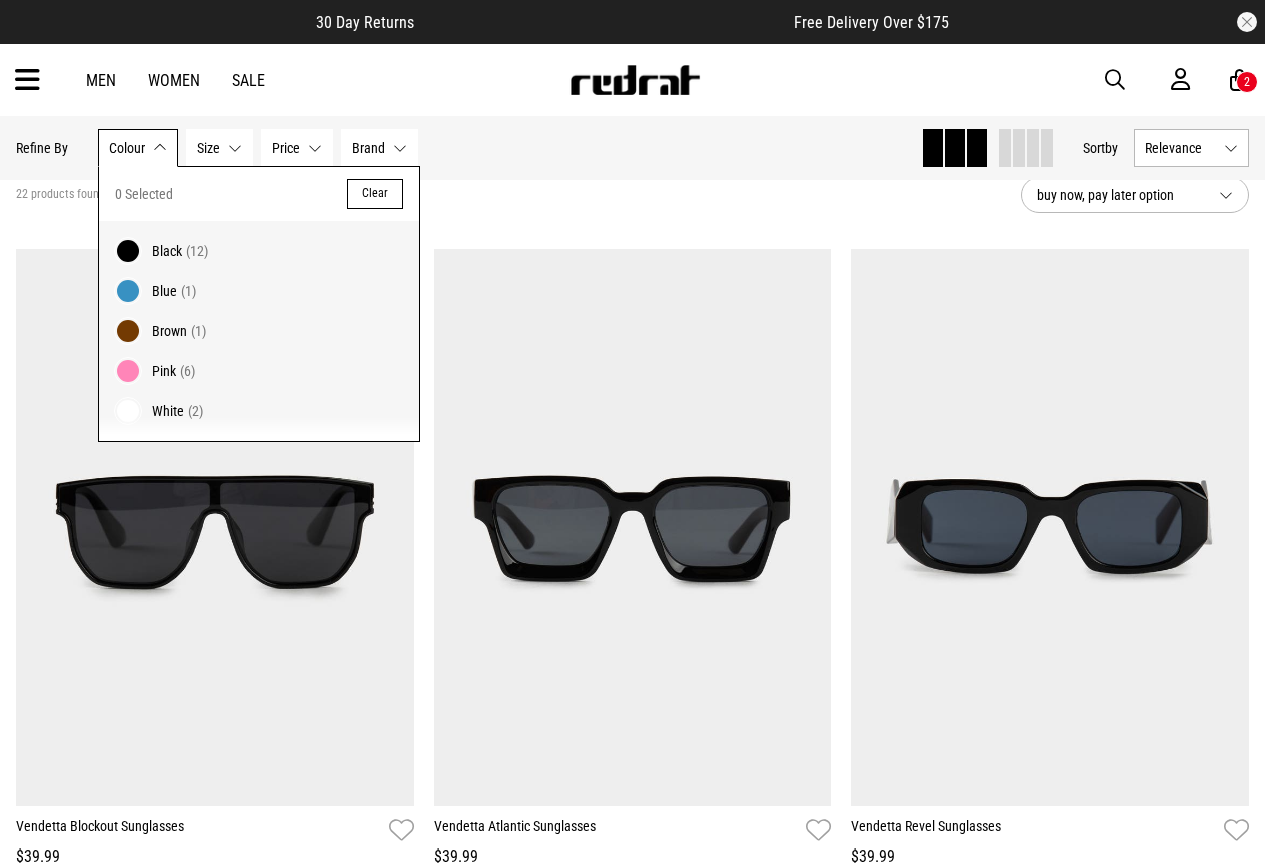 click on "Black (12)" at bounding box center [278, 251] 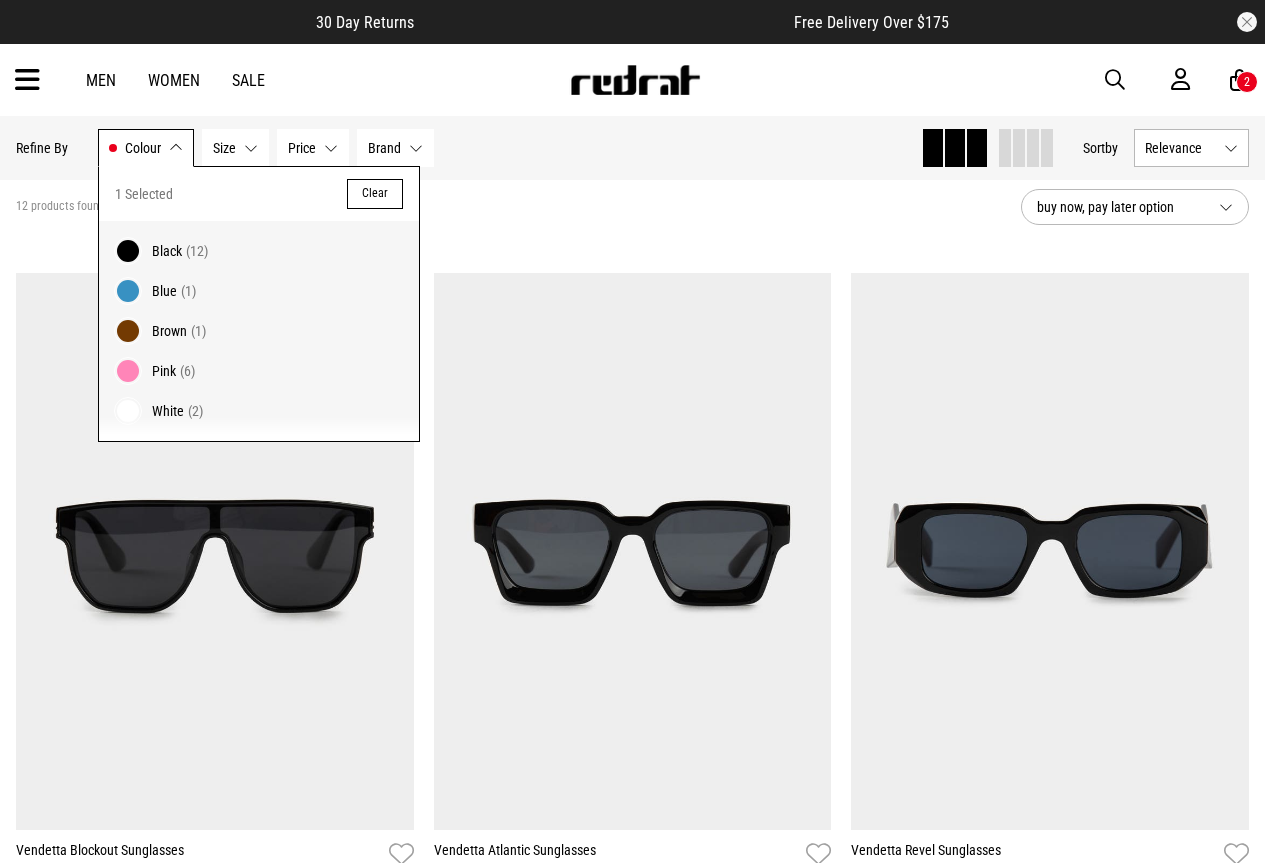 click on "12 products found   Active Filters Black Clear" at bounding box center [510, 207] 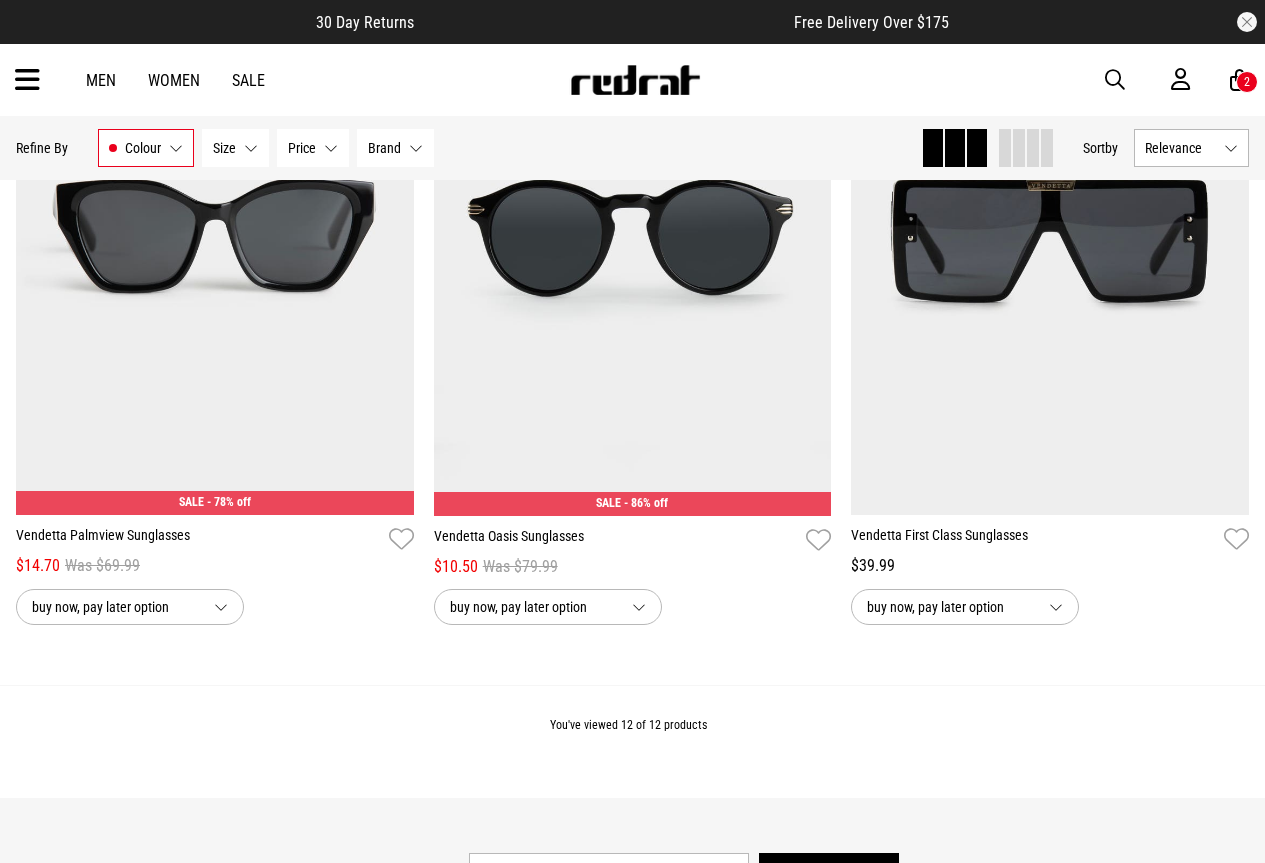 scroll, scrollTop: 2400, scrollLeft: 0, axis: vertical 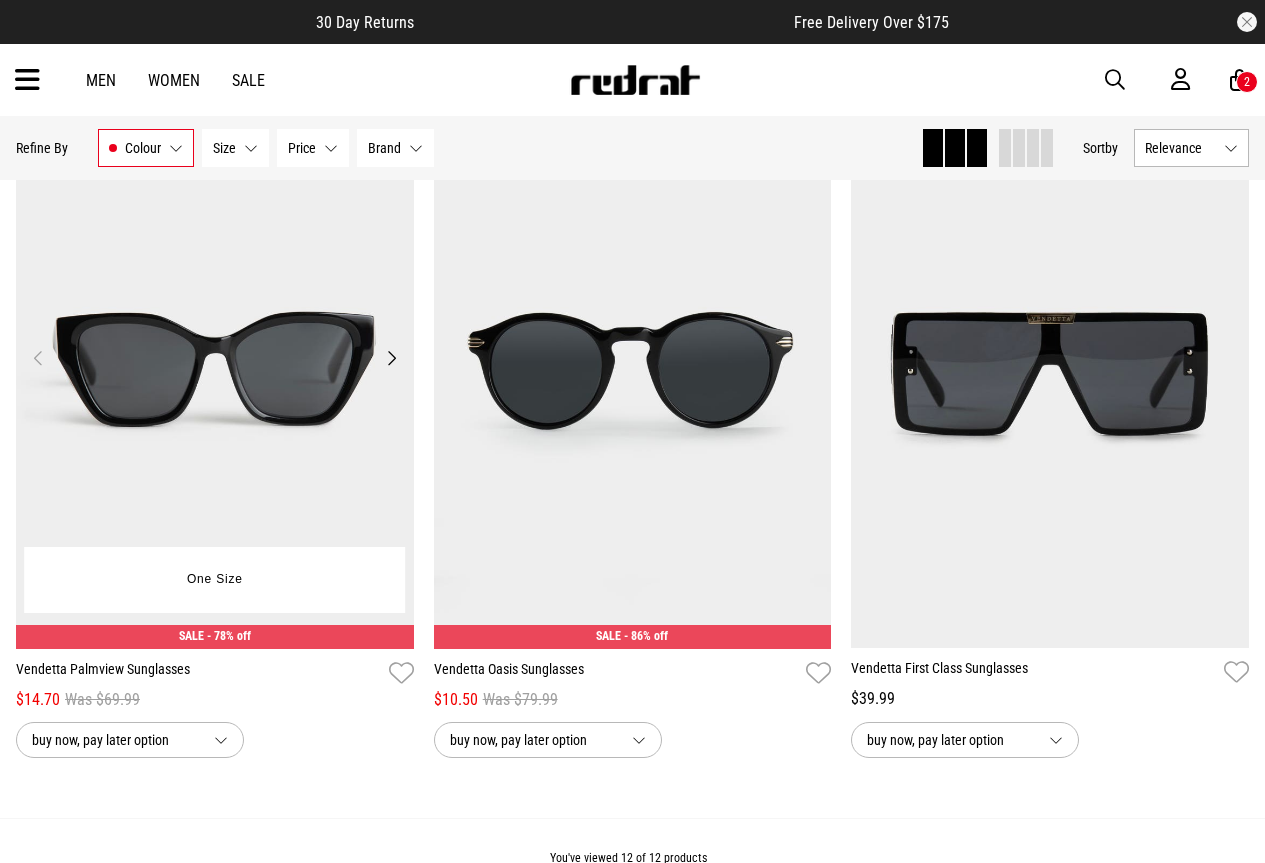 click at bounding box center (215, 370) 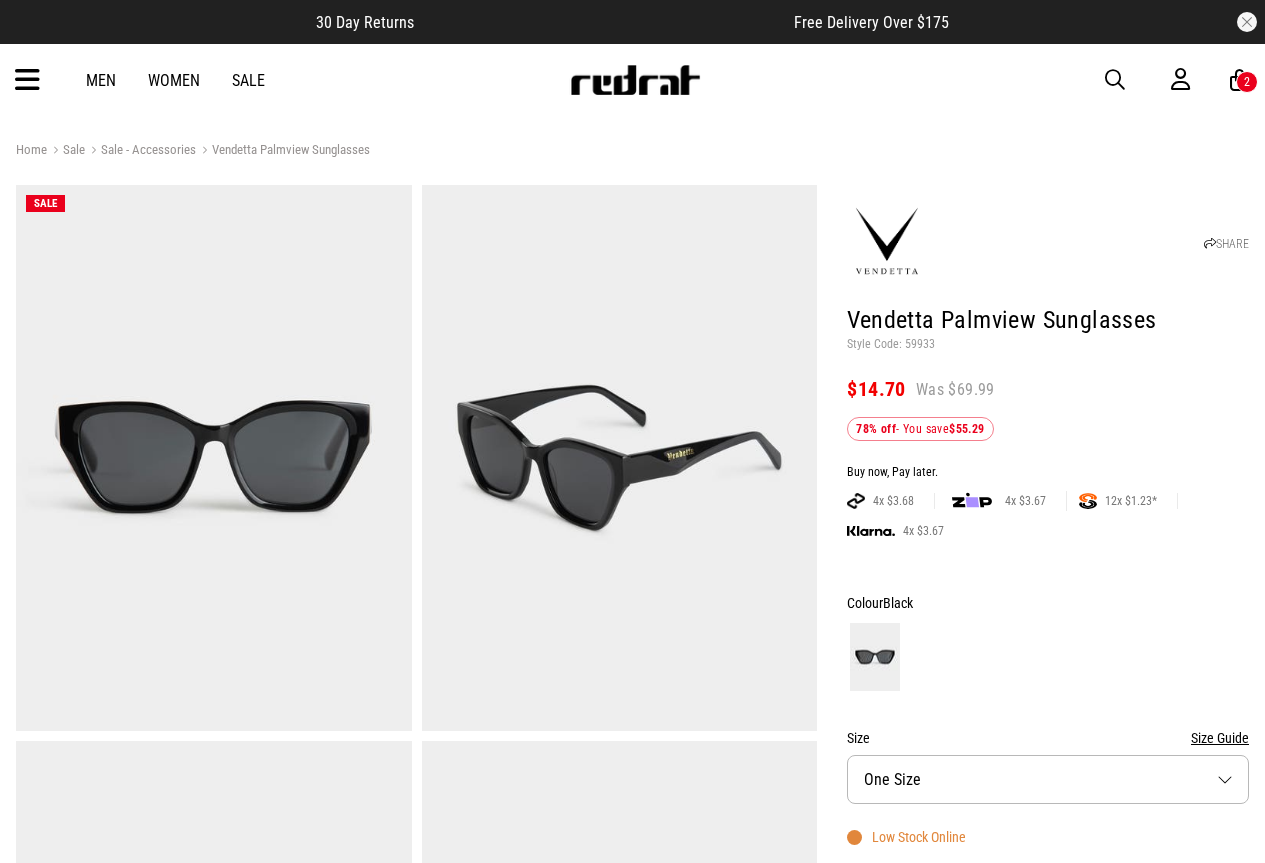 scroll, scrollTop: 0, scrollLeft: 0, axis: both 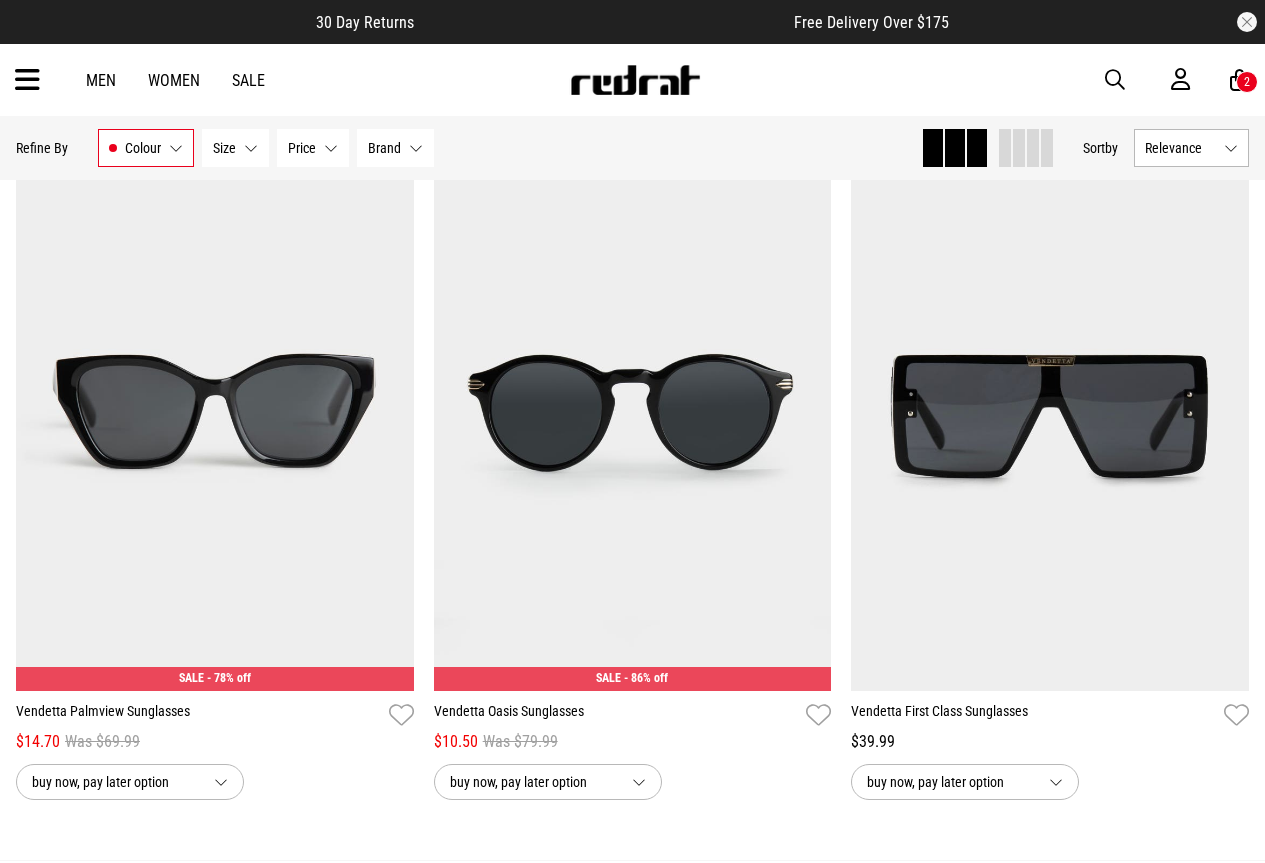 click at bounding box center (1115, 80) 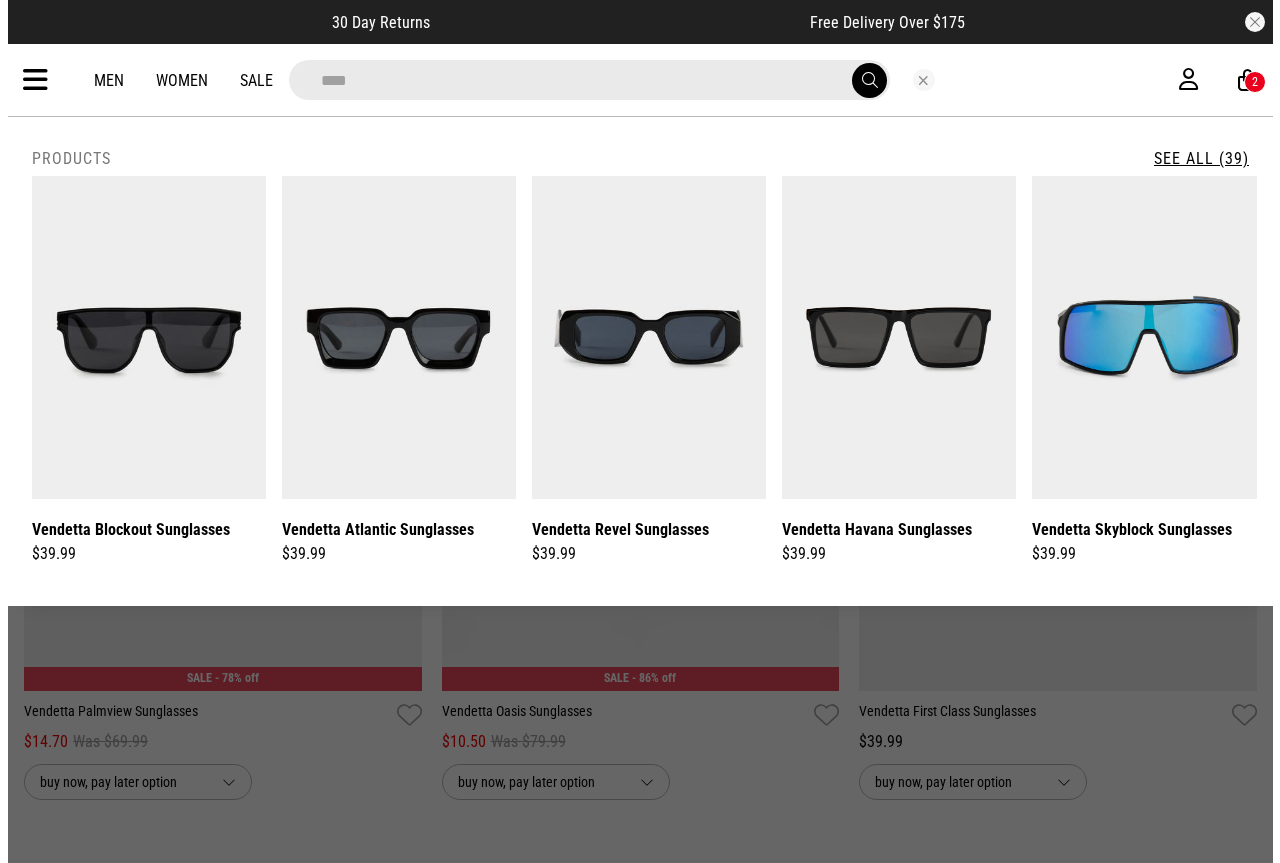 scroll, scrollTop: 2377, scrollLeft: 0, axis: vertical 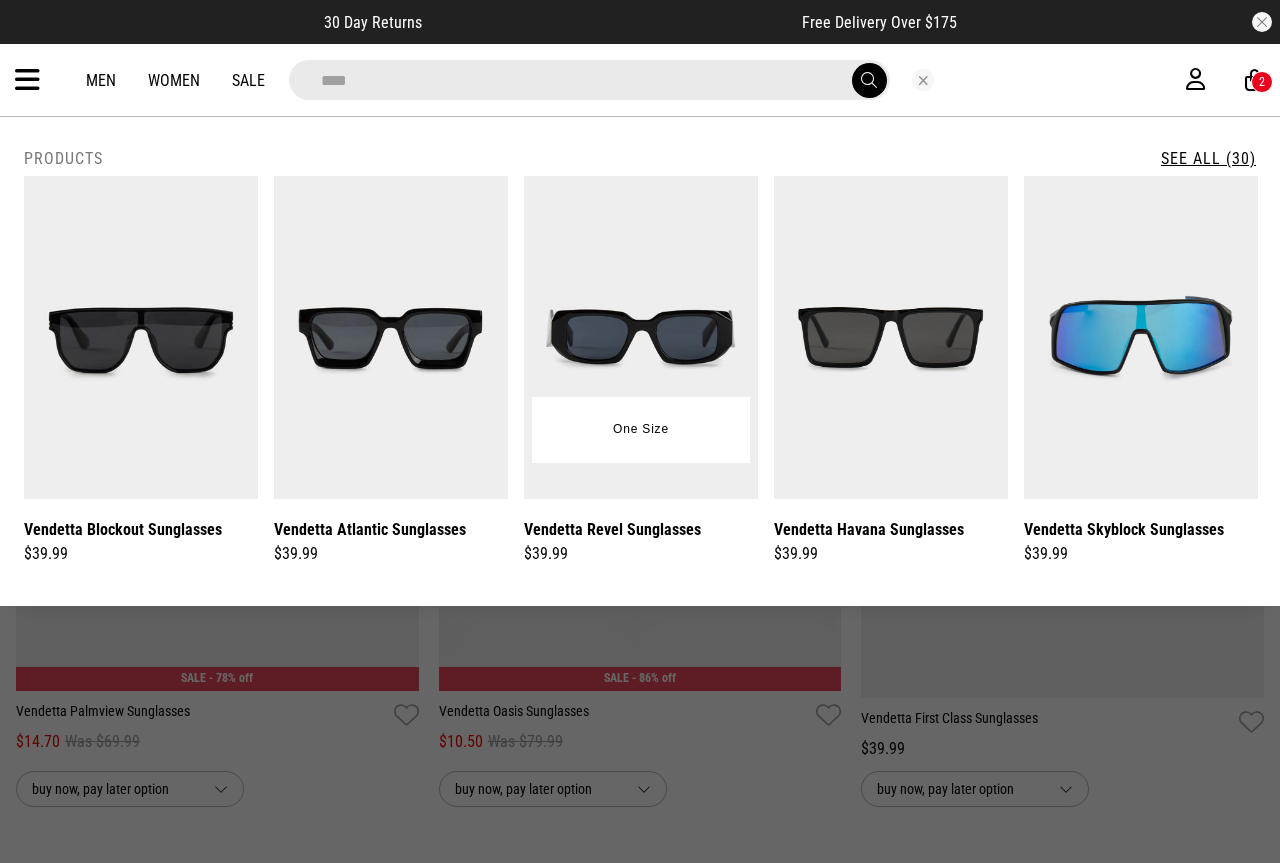 type on "****" 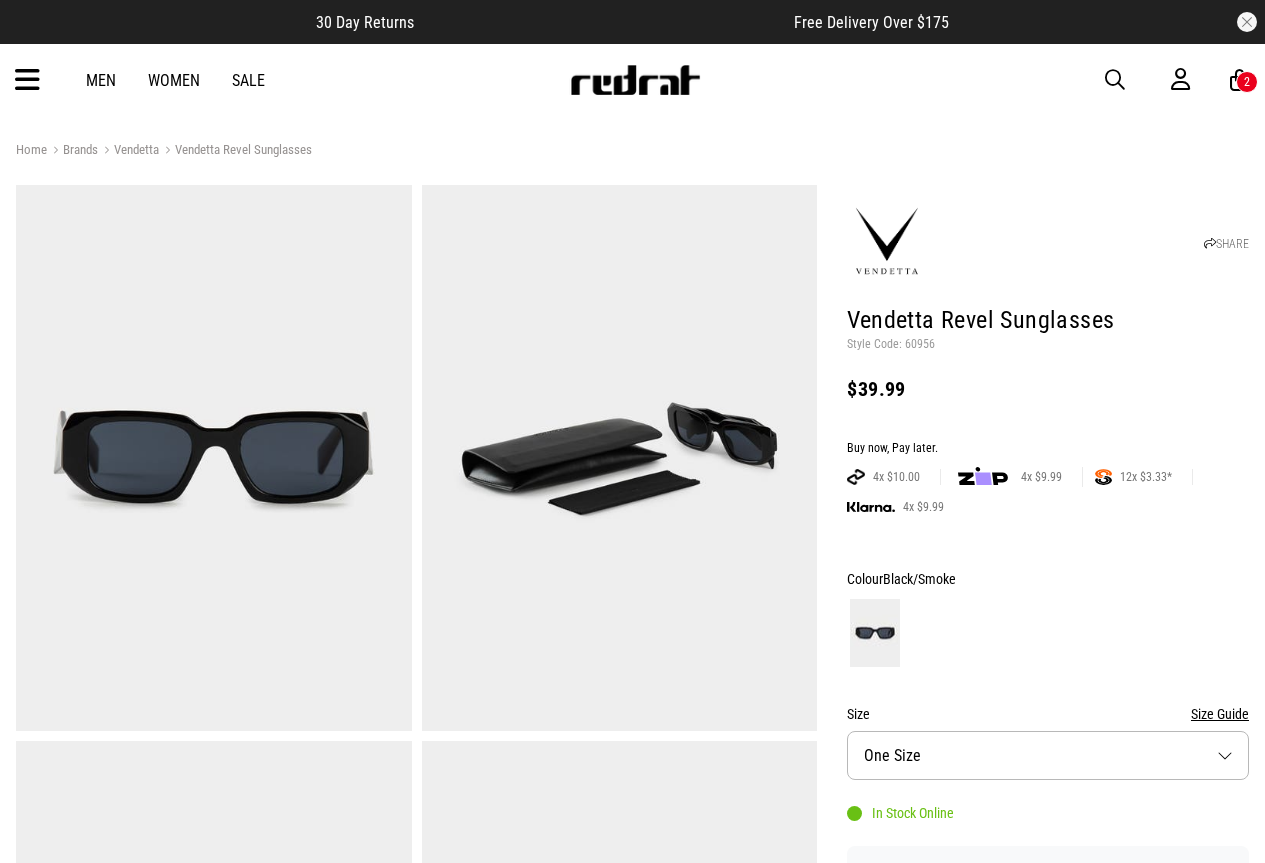 scroll, scrollTop: 0, scrollLeft: 0, axis: both 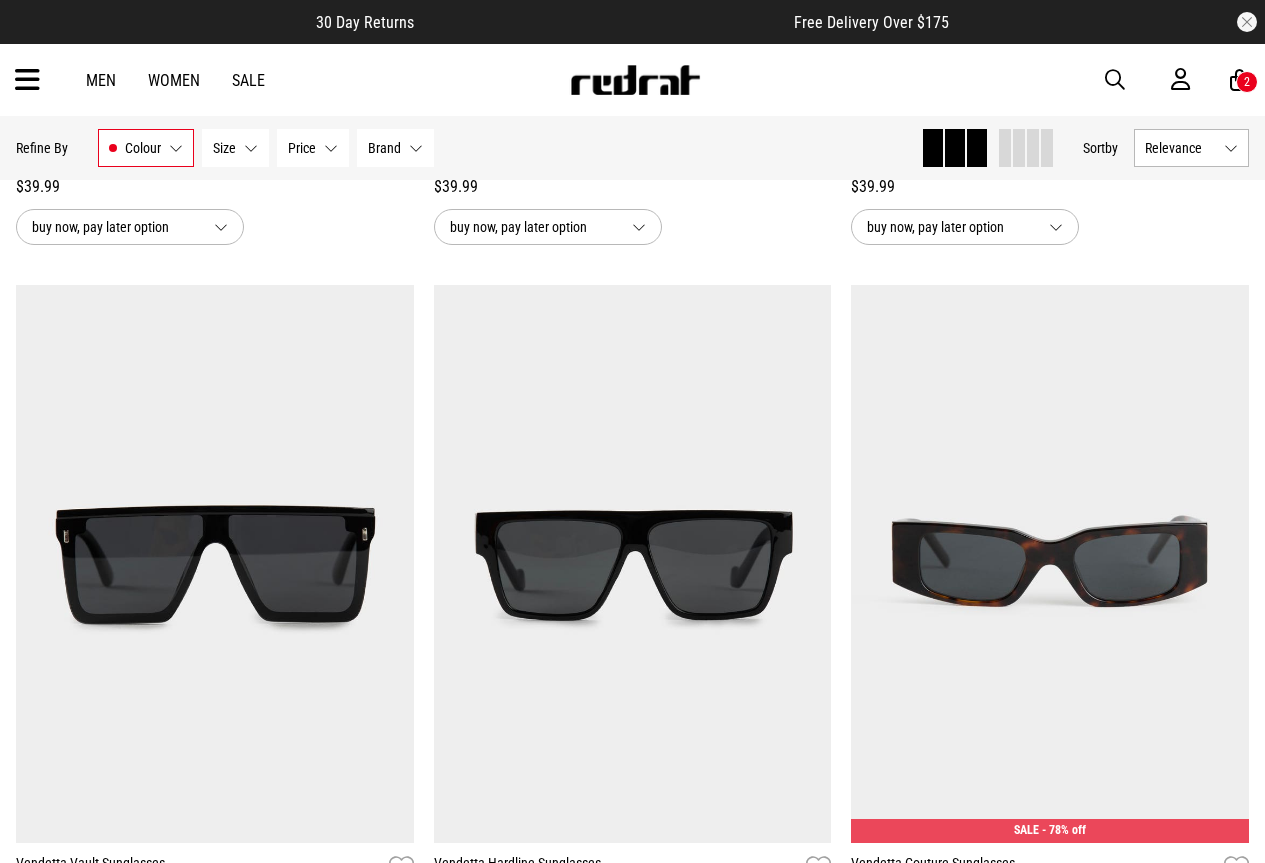 click on "Size" at bounding box center [224, 148] 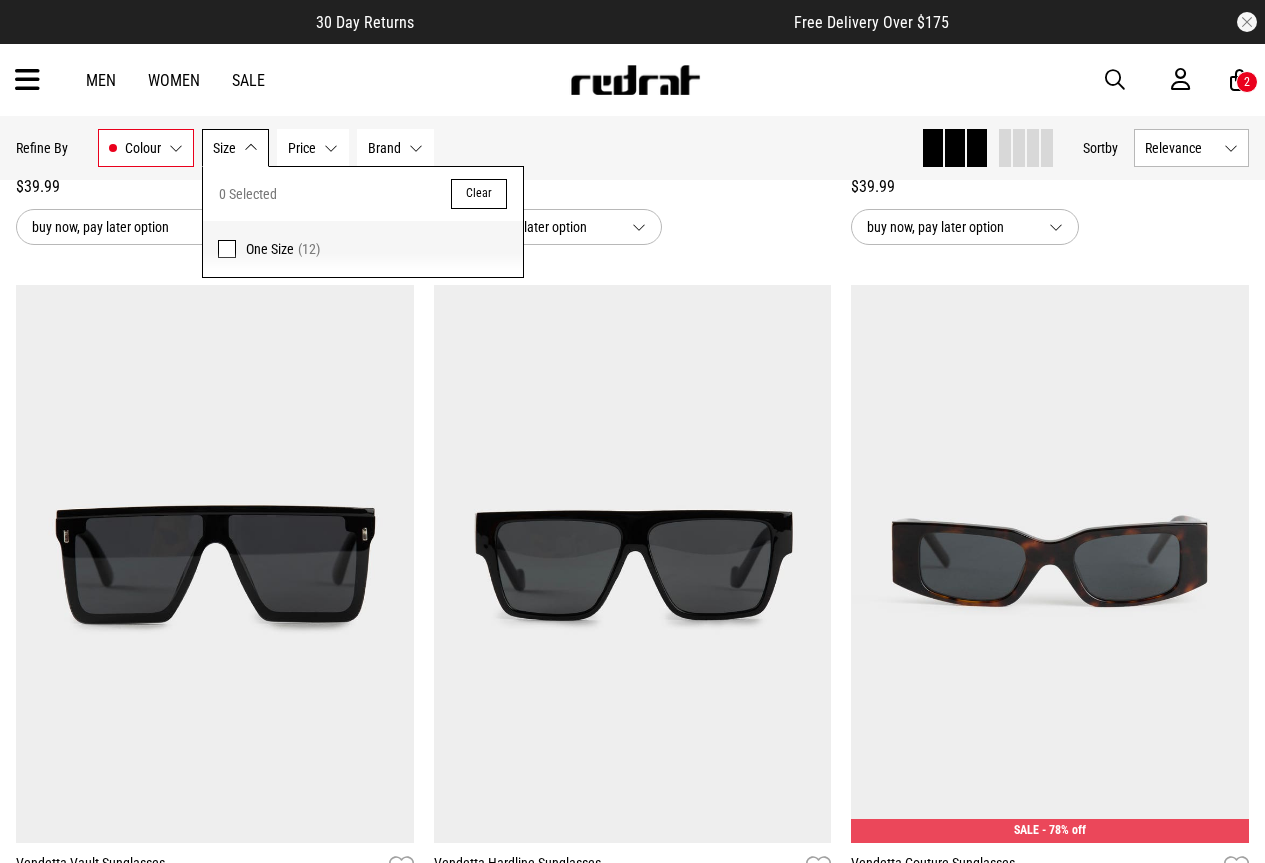 click on "Price" at bounding box center [302, 148] 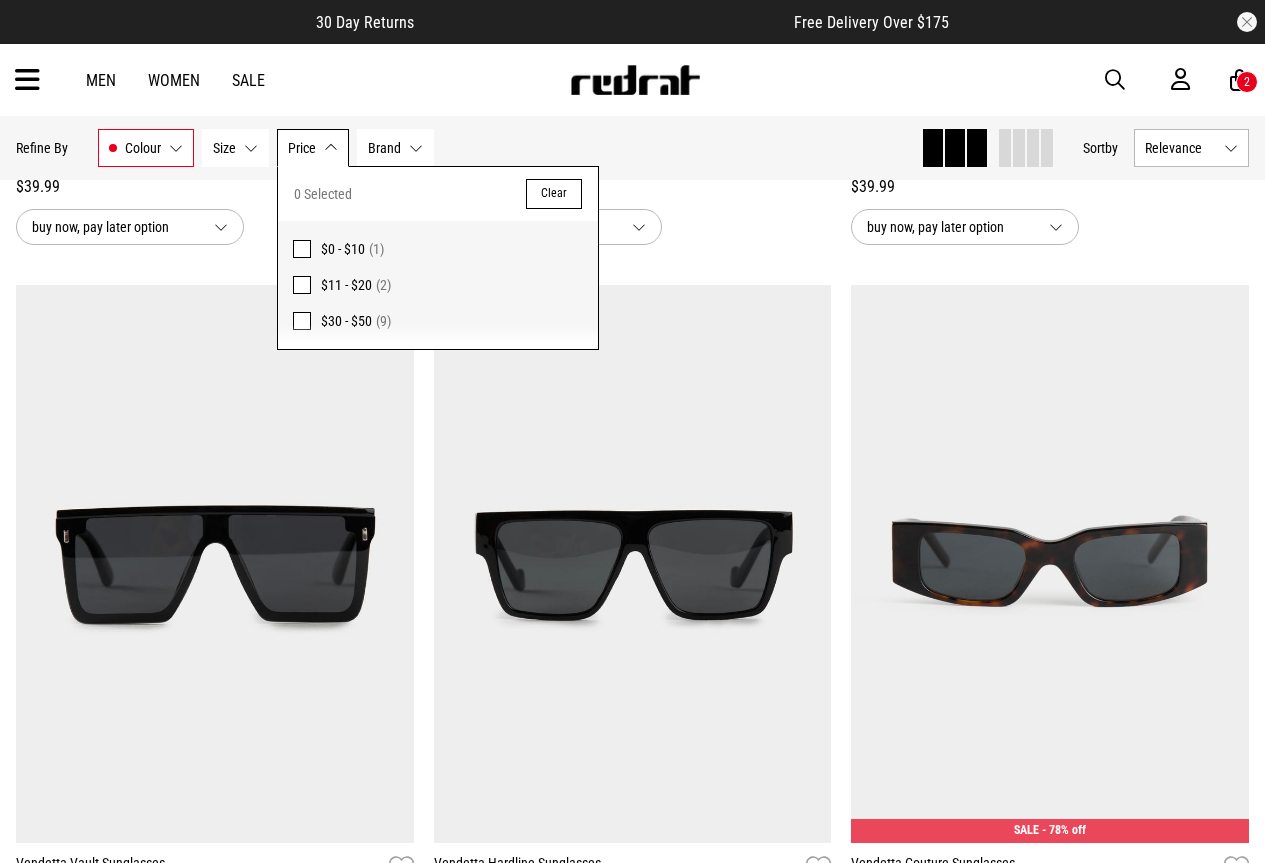 click on "Brand" at bounding box center (384, 148) 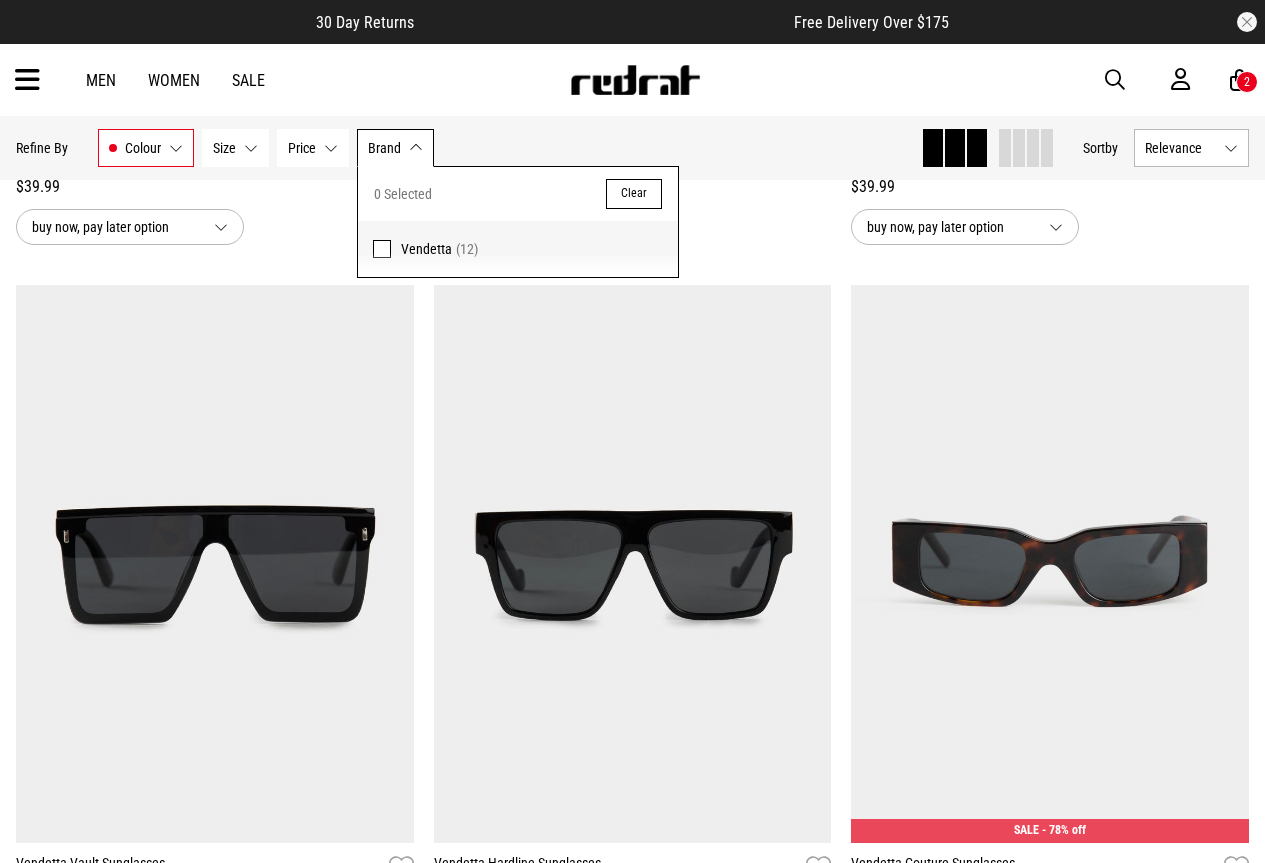 click at bounding box center (382, 249) 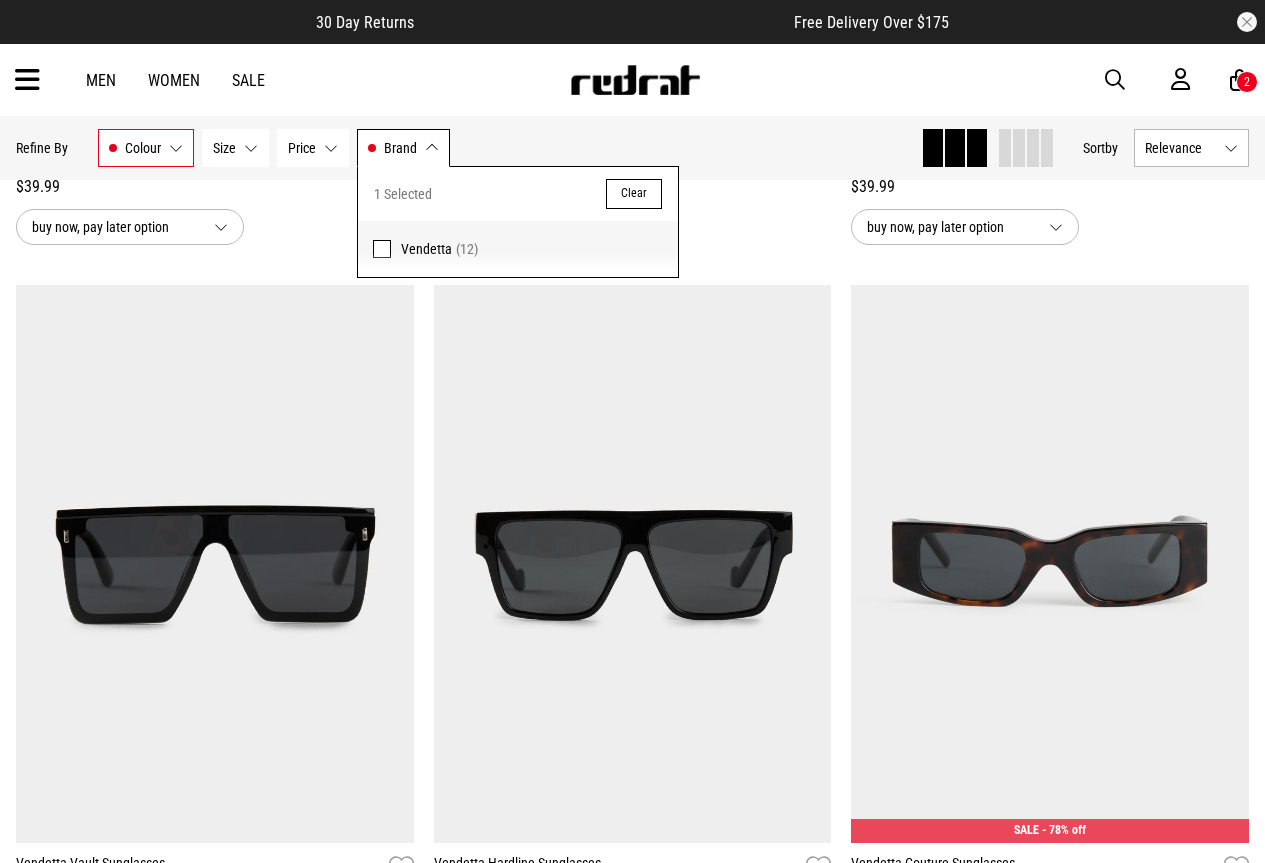 click on "Colour  Black" at bounding box center [146, 148] 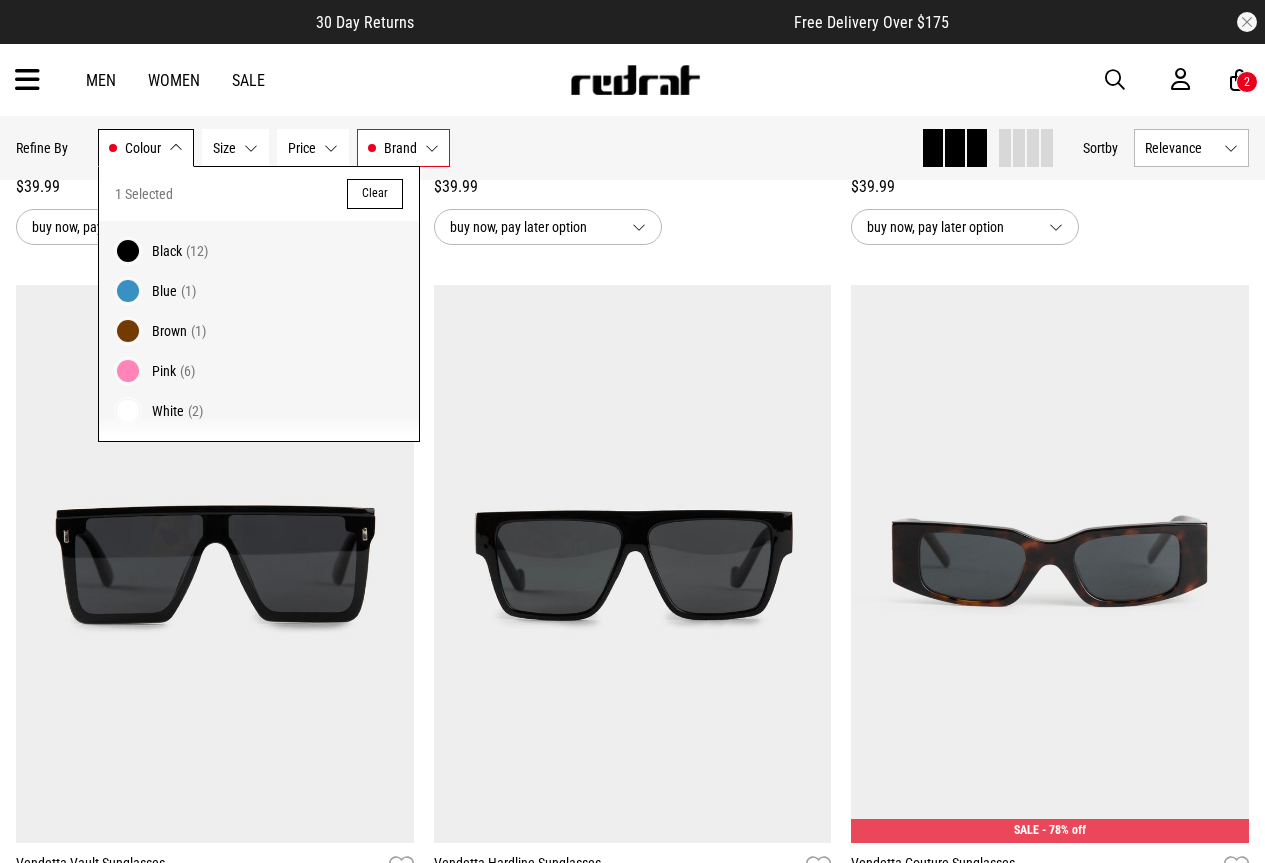 click on "Clear" at bounding box center (375, 194) 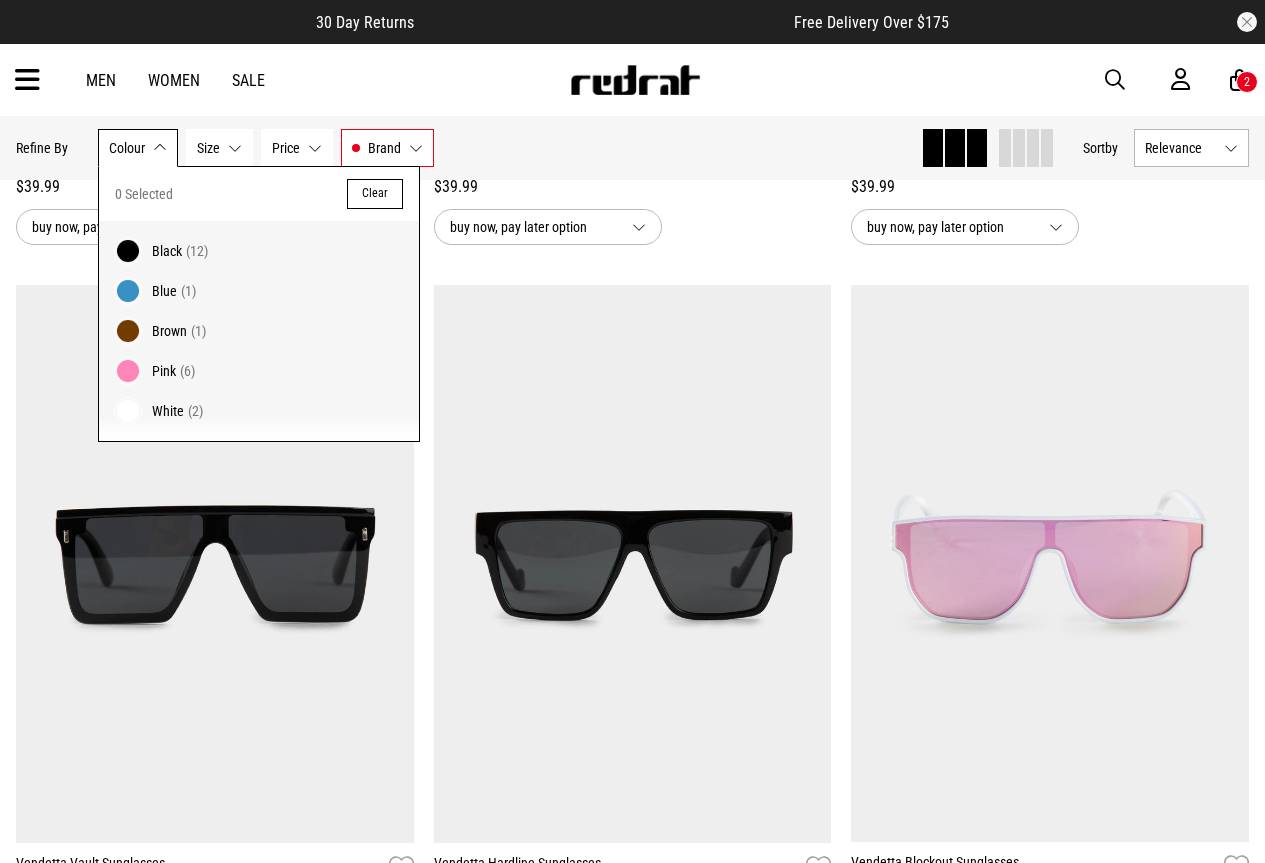 click on "White (2)" at bounding box center (278, 411) 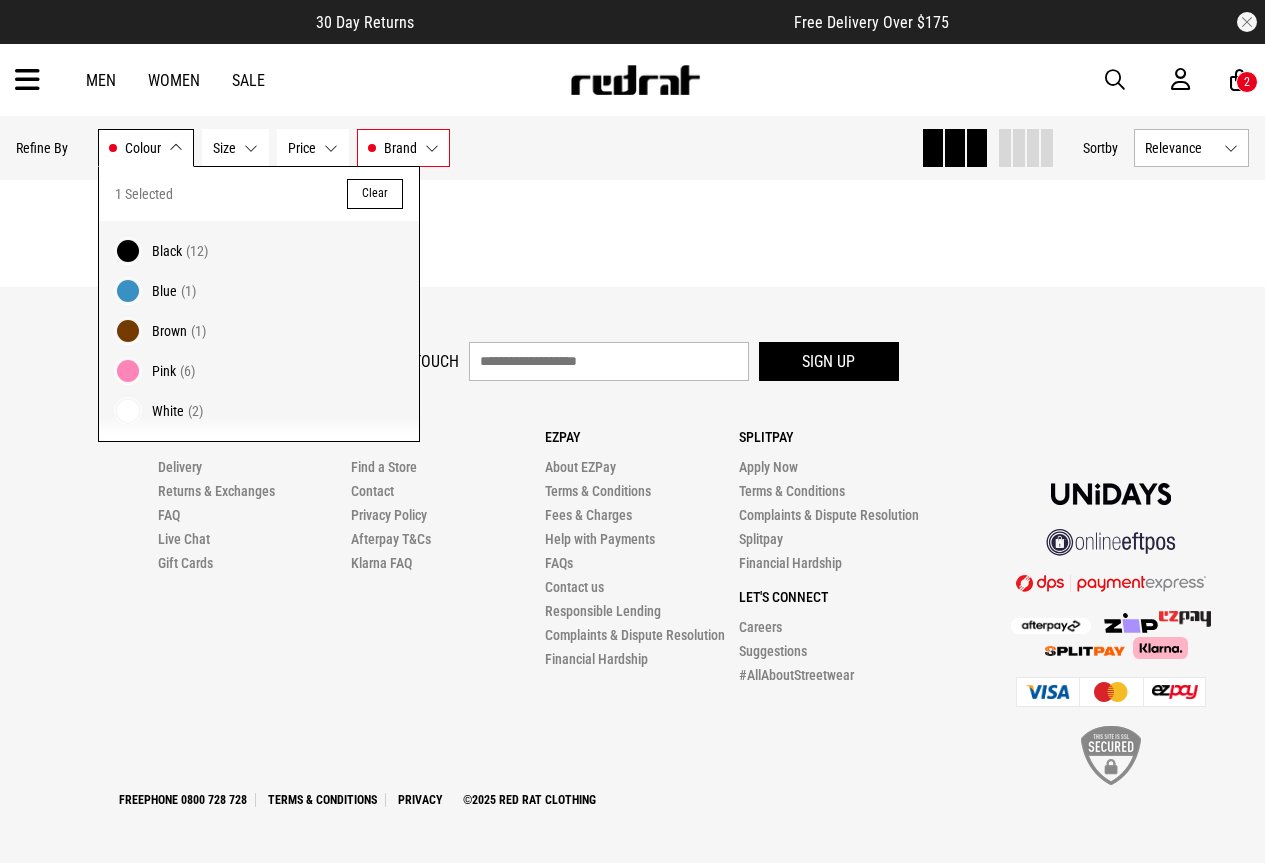 scroll, scrollTop: 1391, scrollLeft: 0, axis: vertical 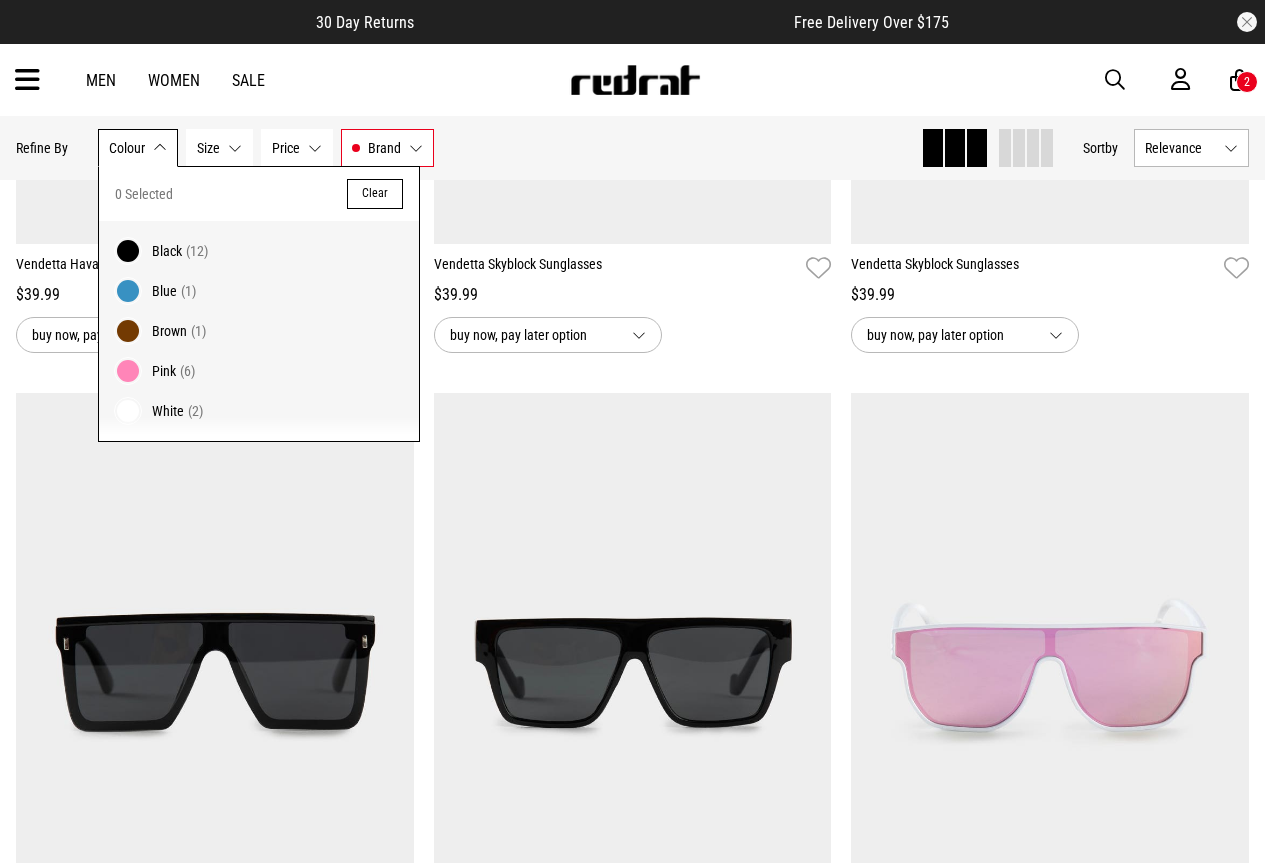 click on "White (2)" at bounding box center [259, 416] 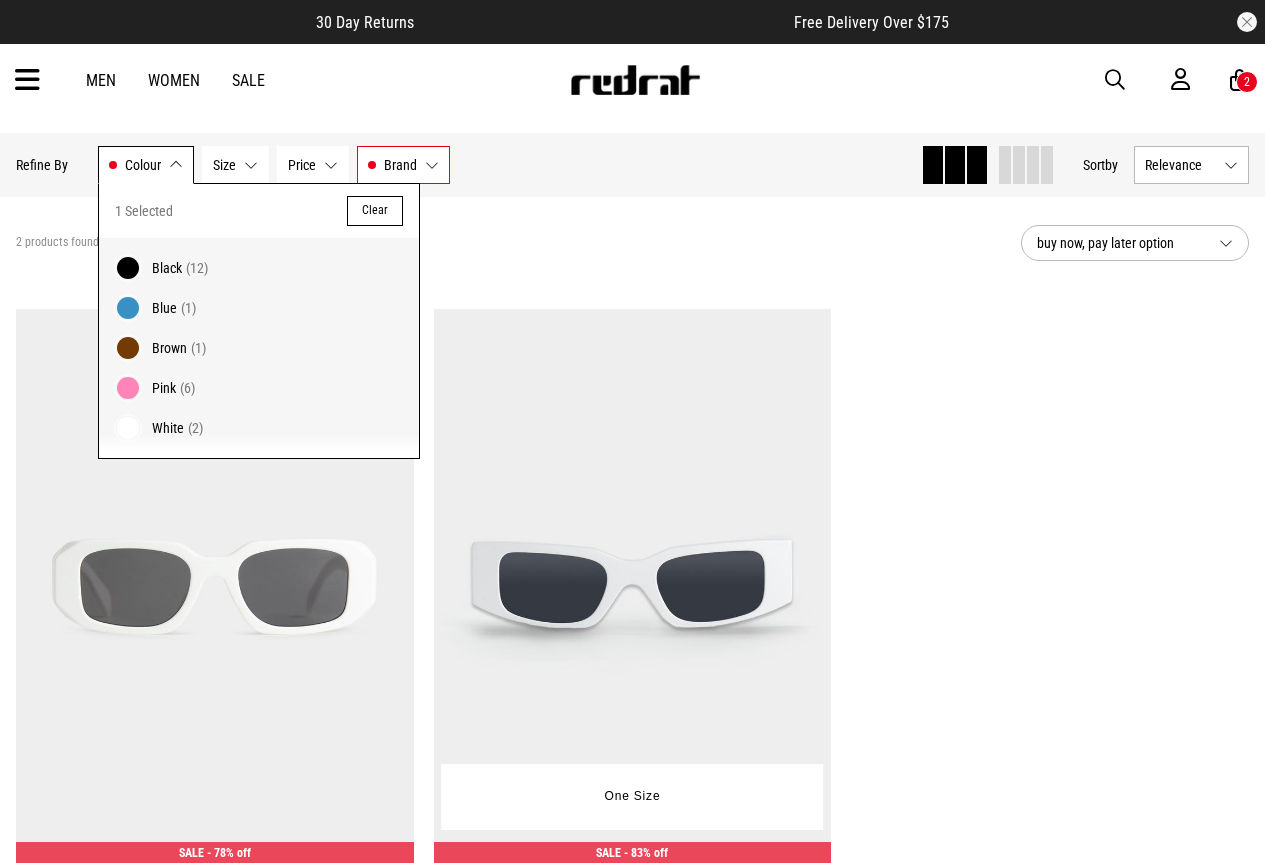 scroll, scrollTop: 100, scrollLeft: 0, axis: vertical 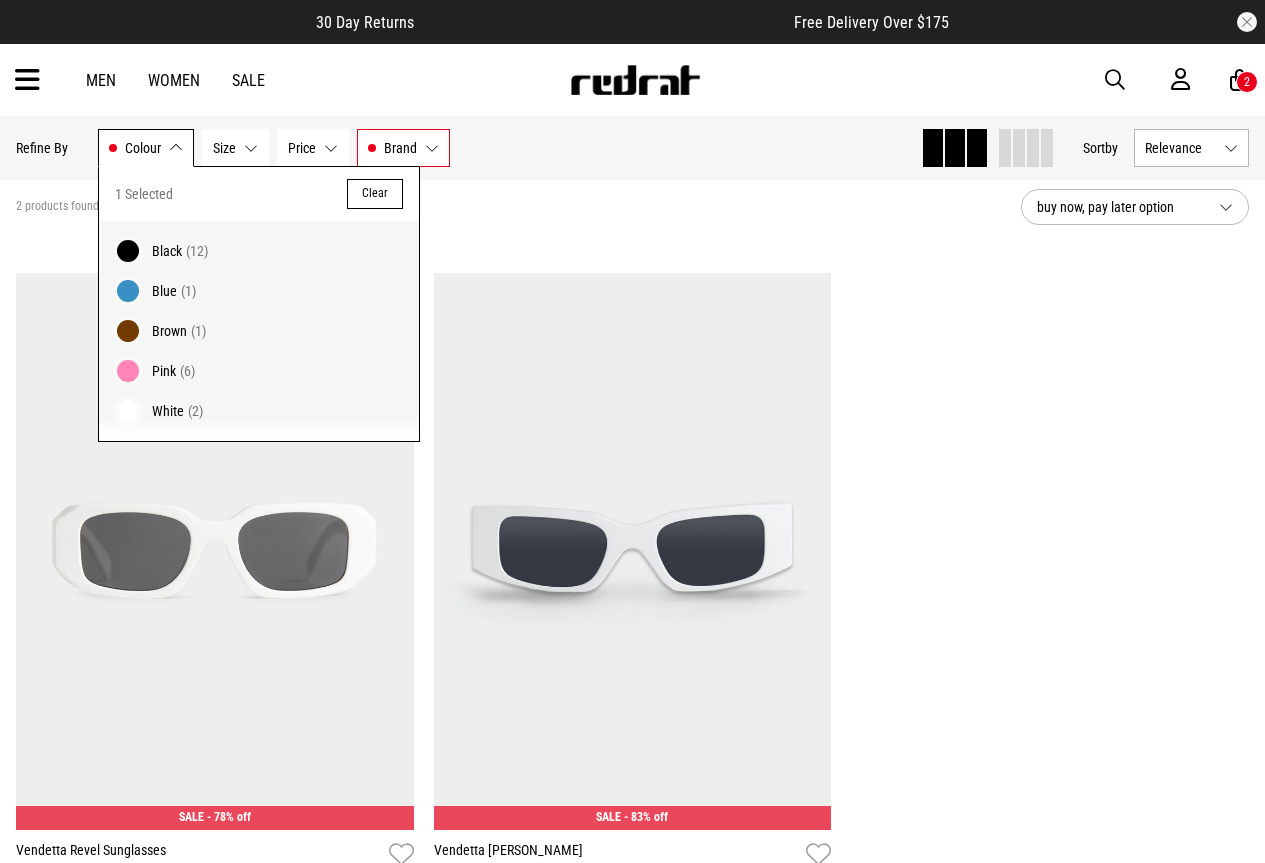 click on "Black" at bounding box center (167, 251) 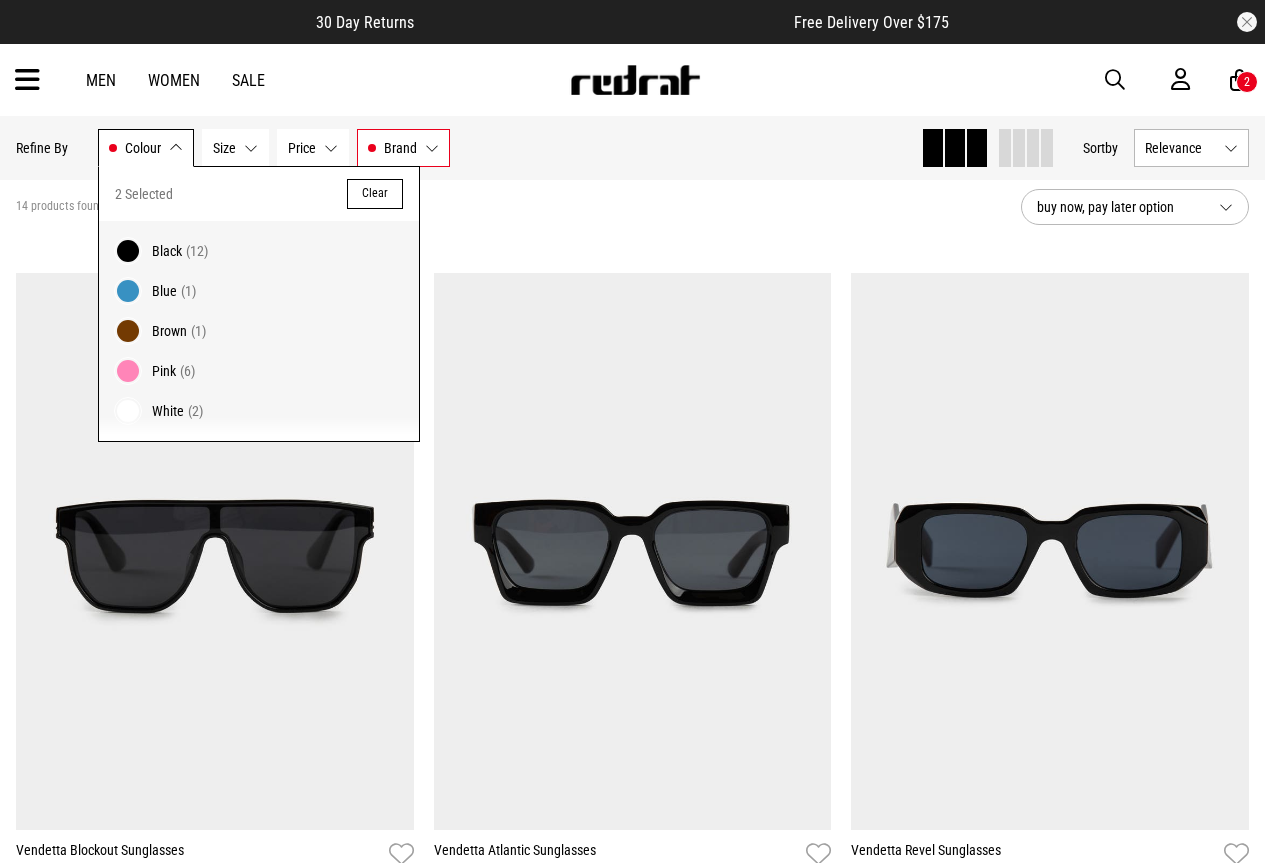 click on "Blue" at bounding box center (164, 291) 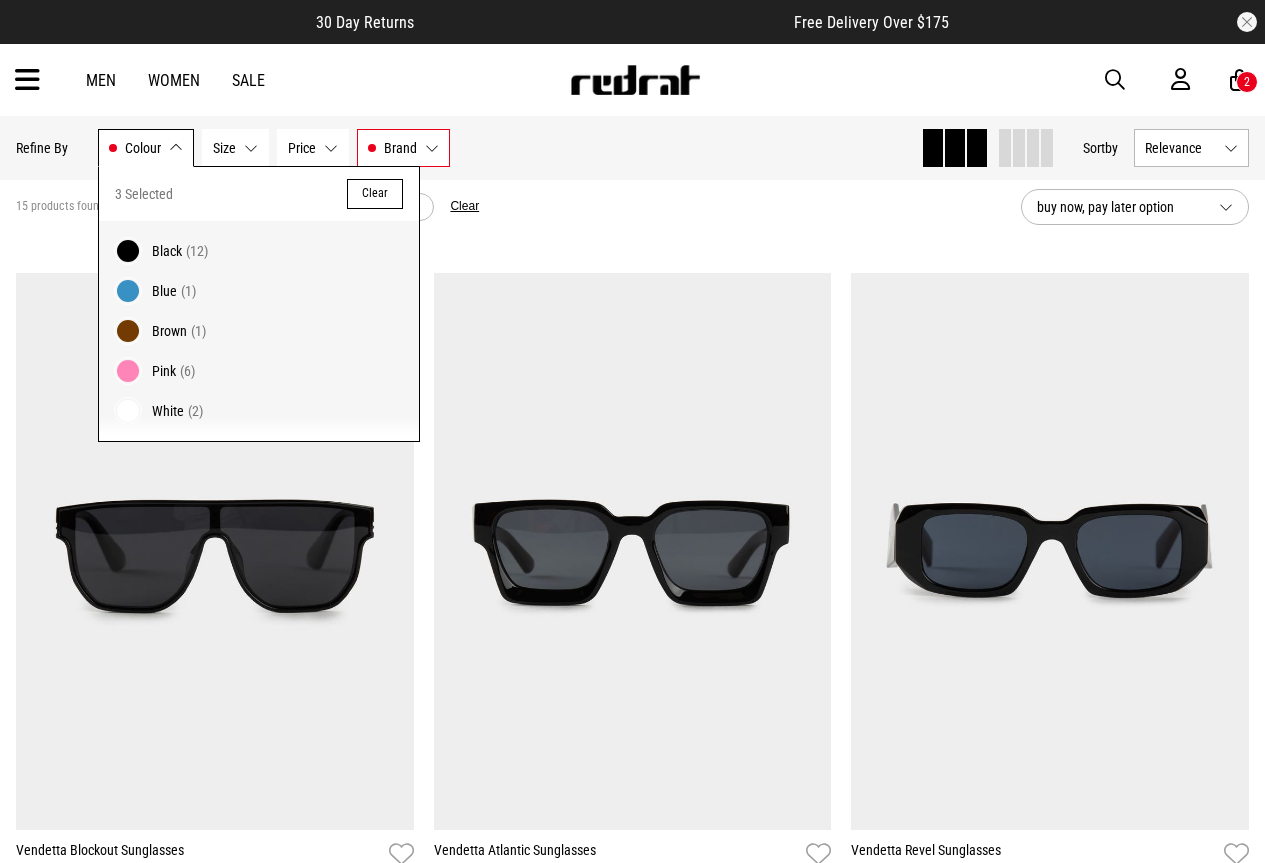 click on "Clear" at bounding box center (375, 194) 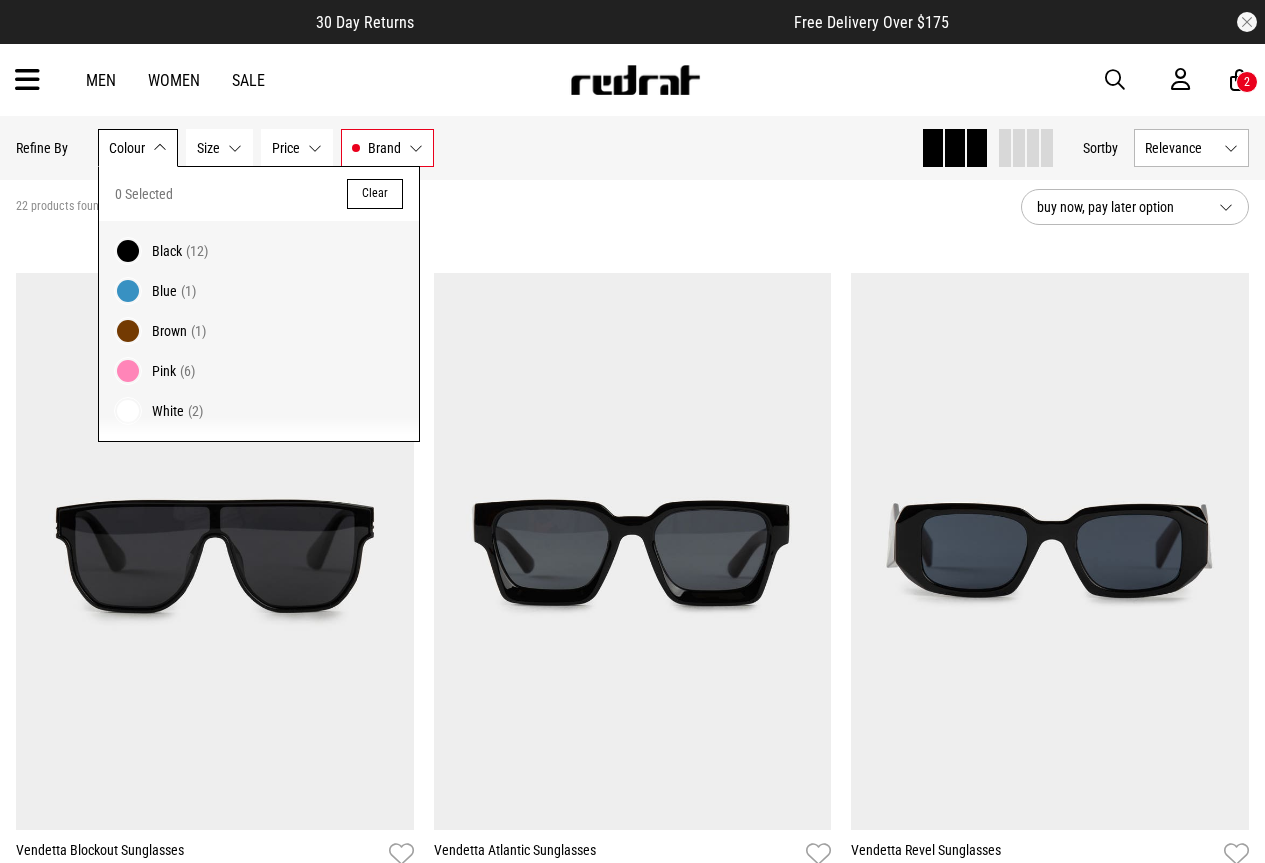 click on "Blue (1)" at bounding box center [278, 291] 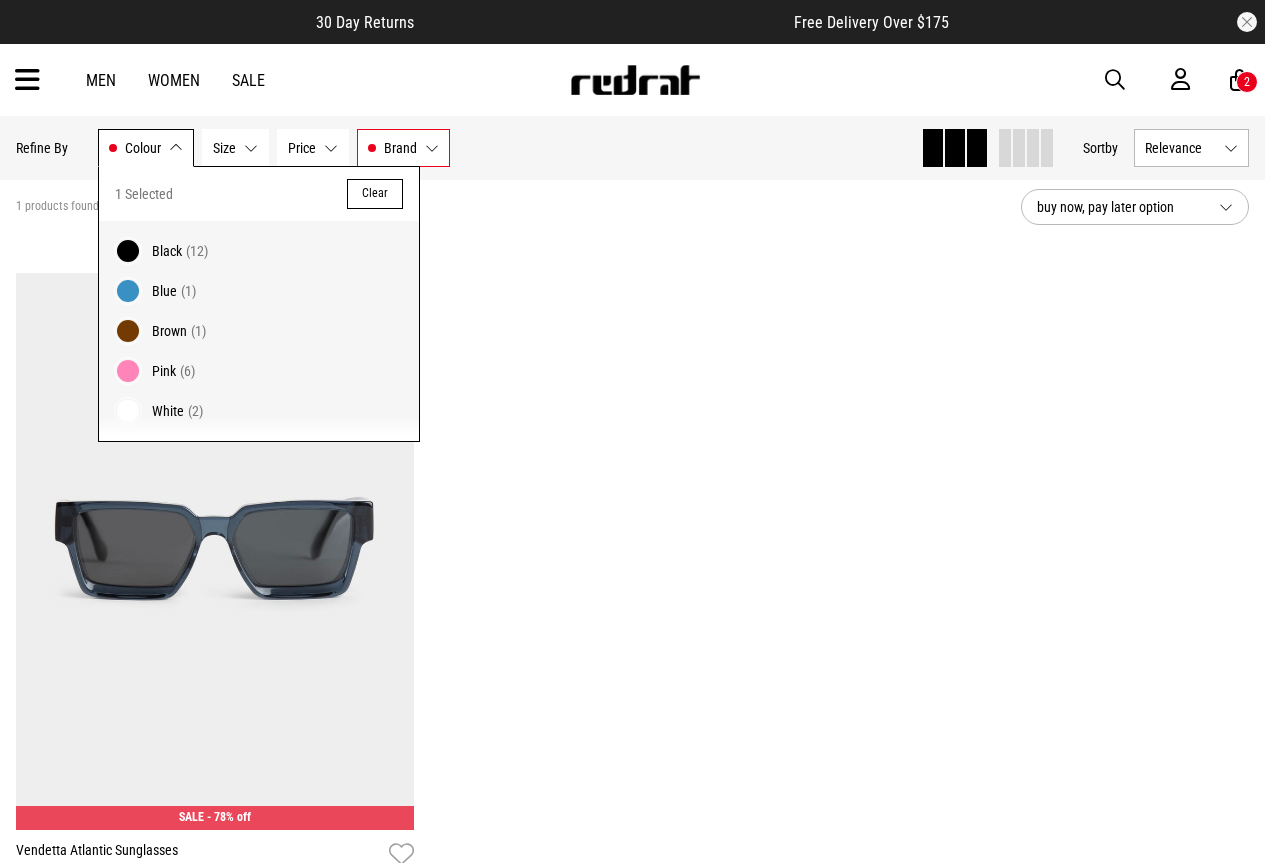 click on "Clear" at bounding box center (375, 194) 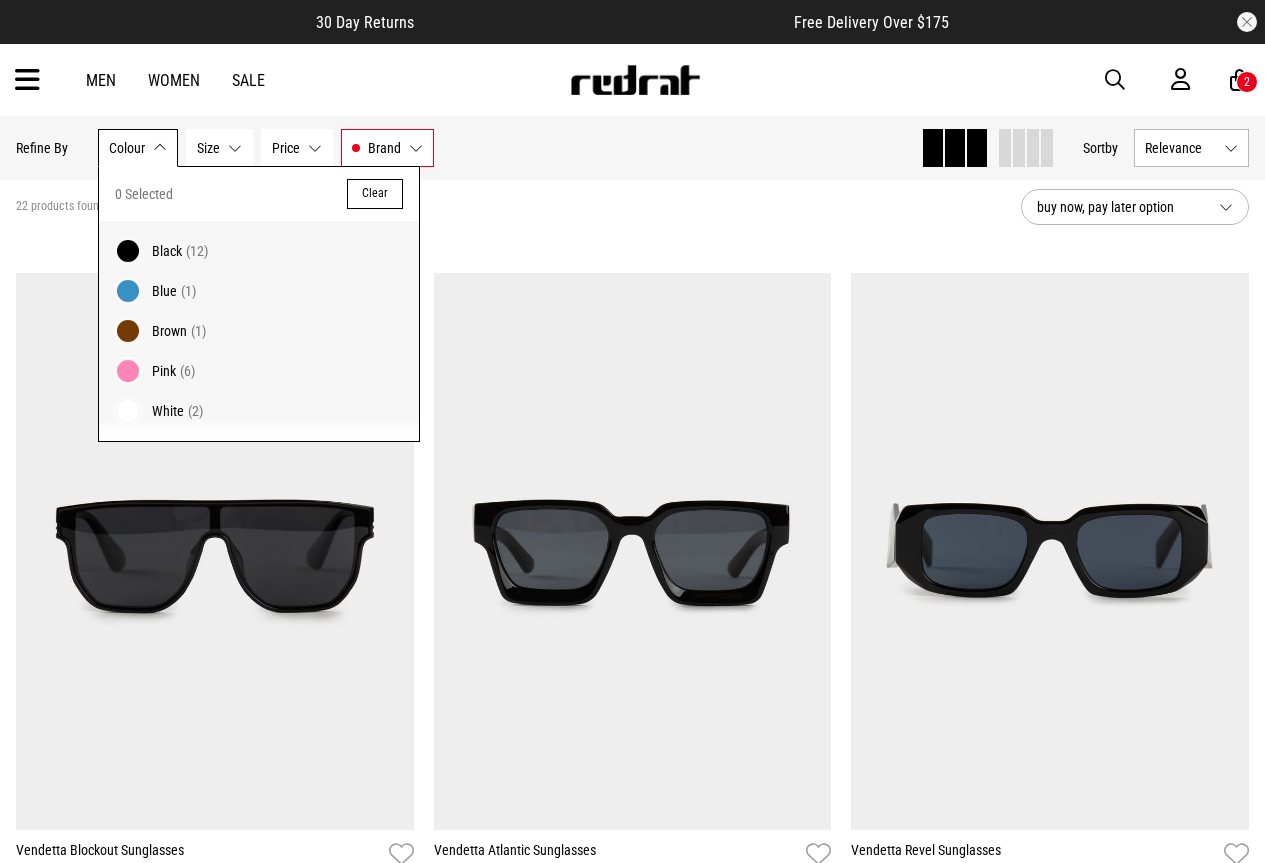 click on "Brown" at bounding box center (169, 331) 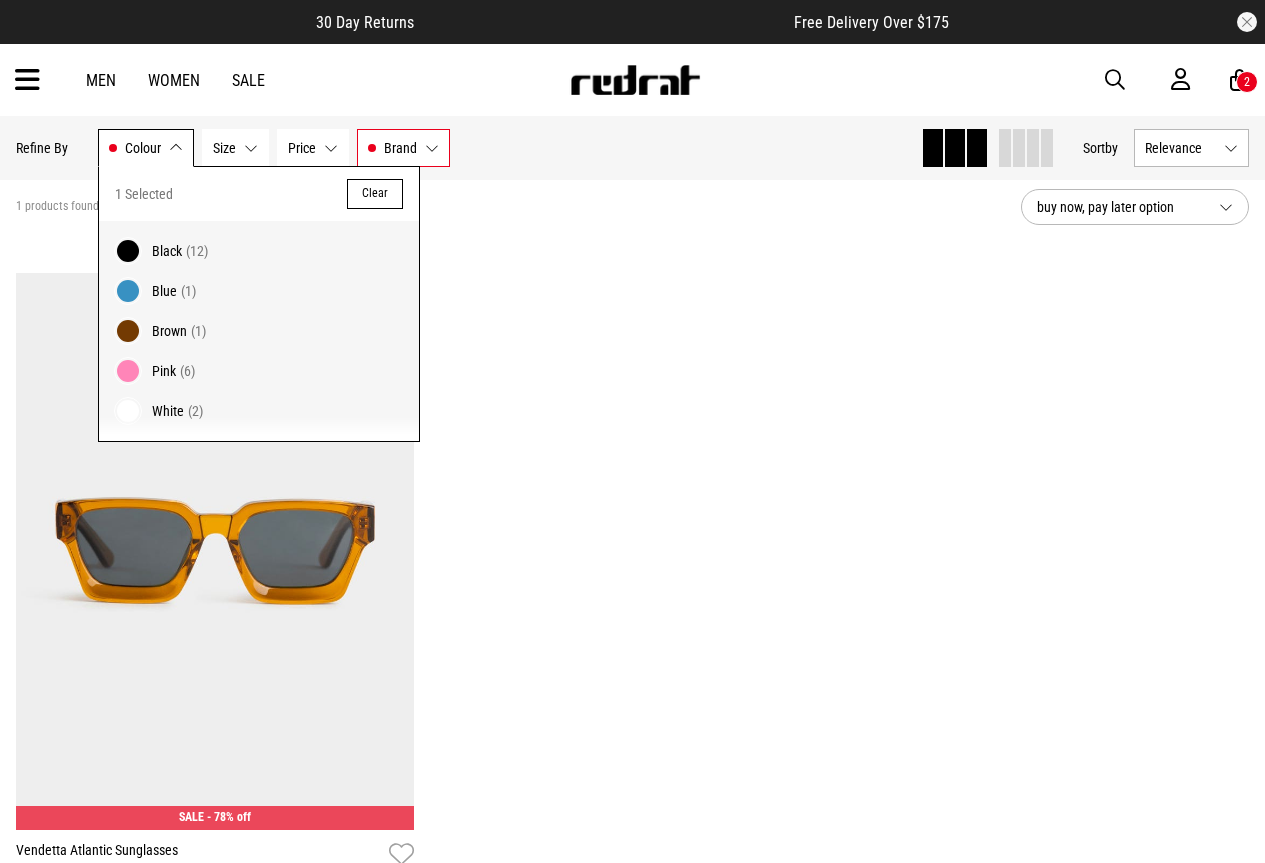 click on "Clear" at bounding box center [375, 194] 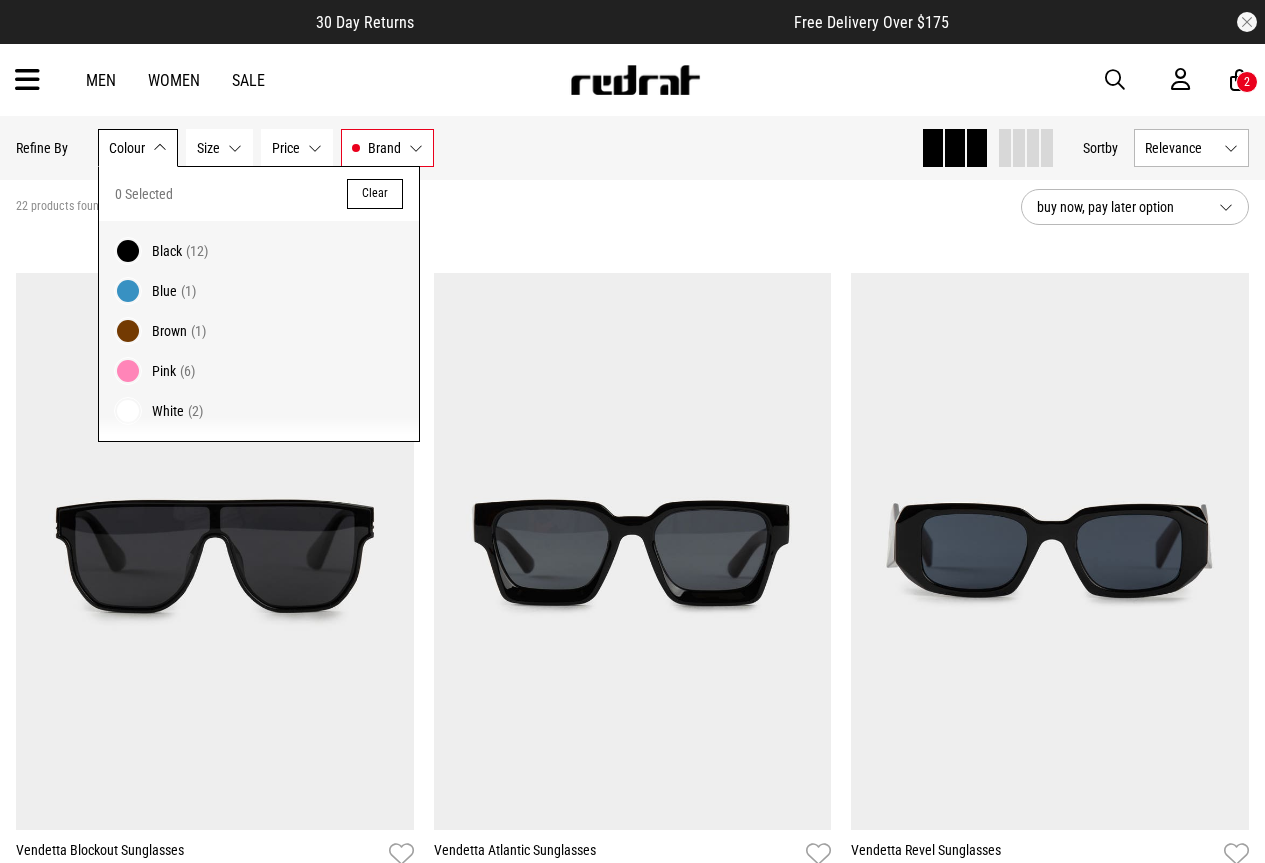 click on "Pink" at bounding box center [164, 371] 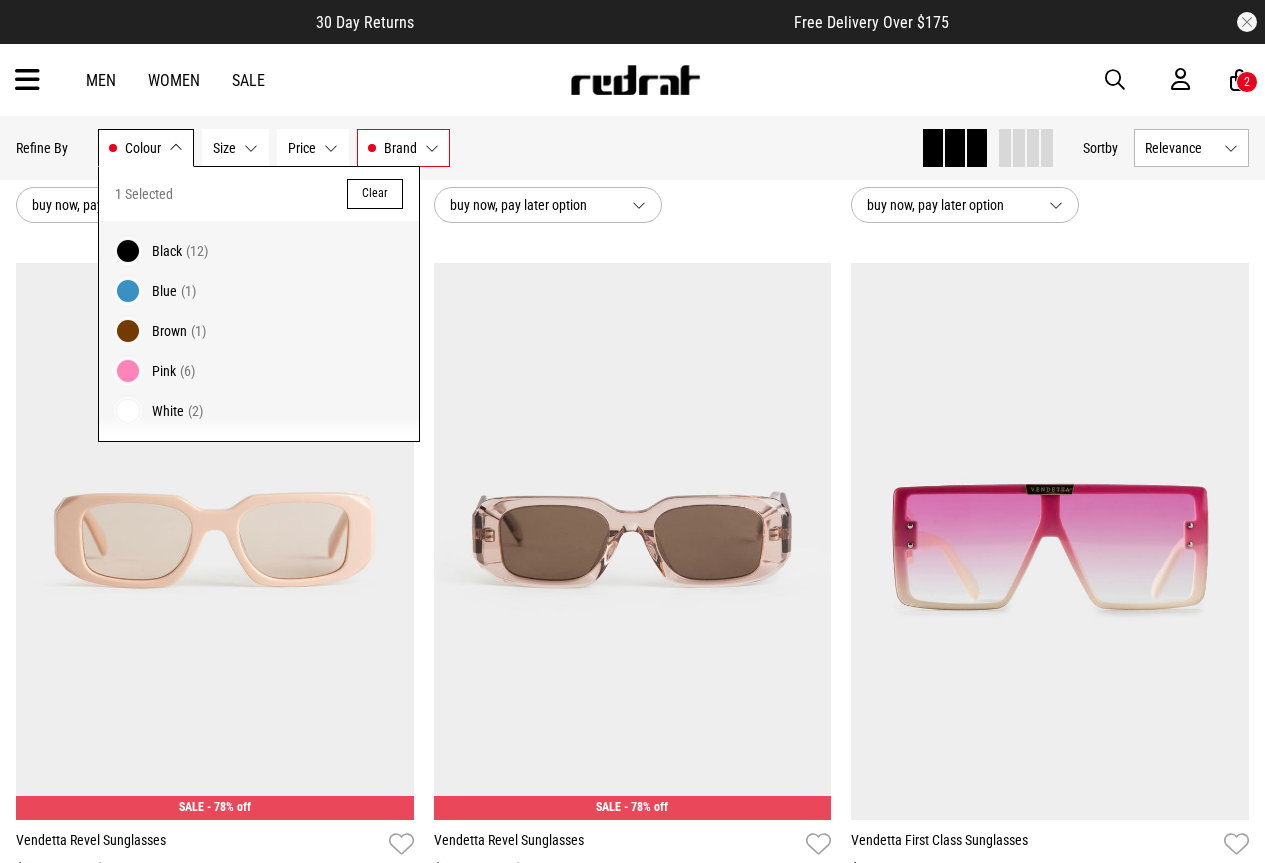 scroll, scrollTop: 1100, scrollLeft: 0, axis: vertical 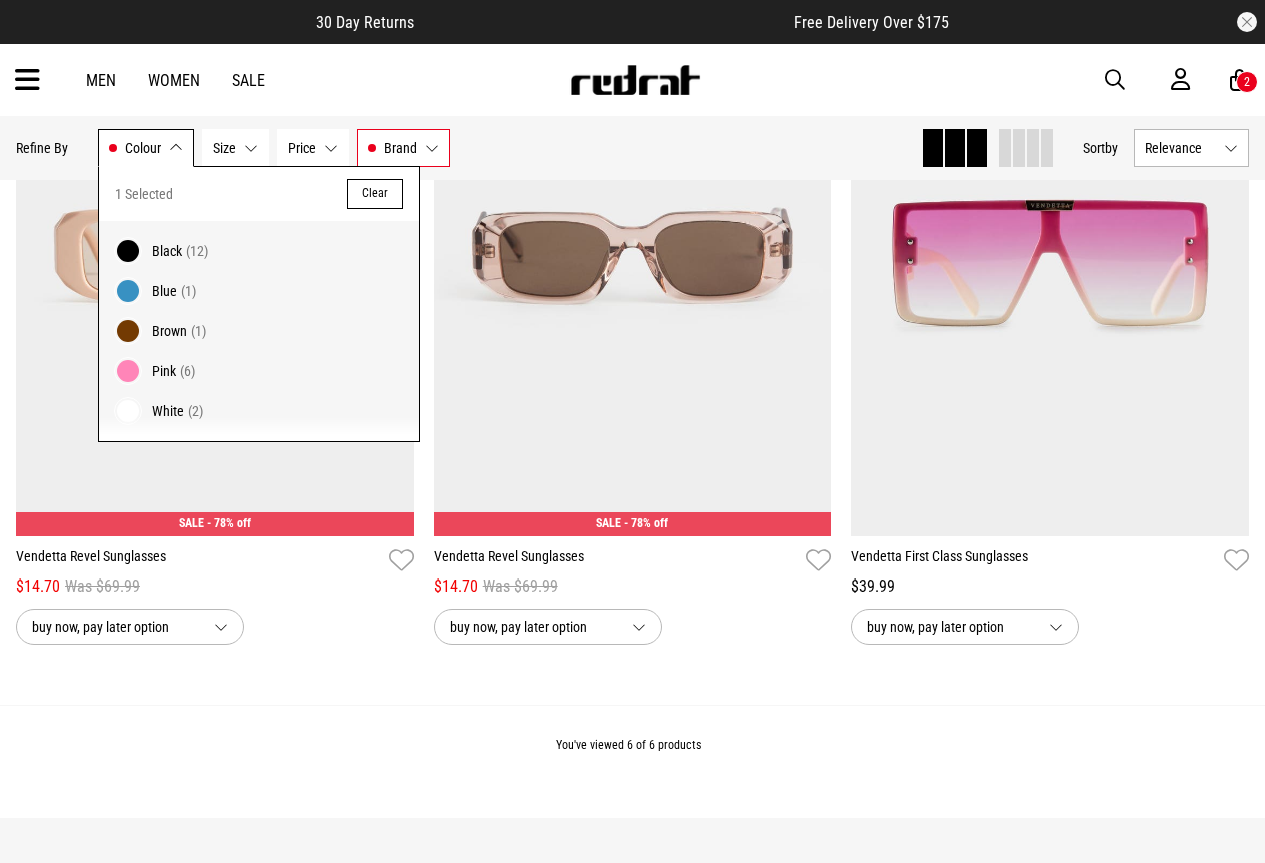 click on "Clear" at bounding box center (375, 194) 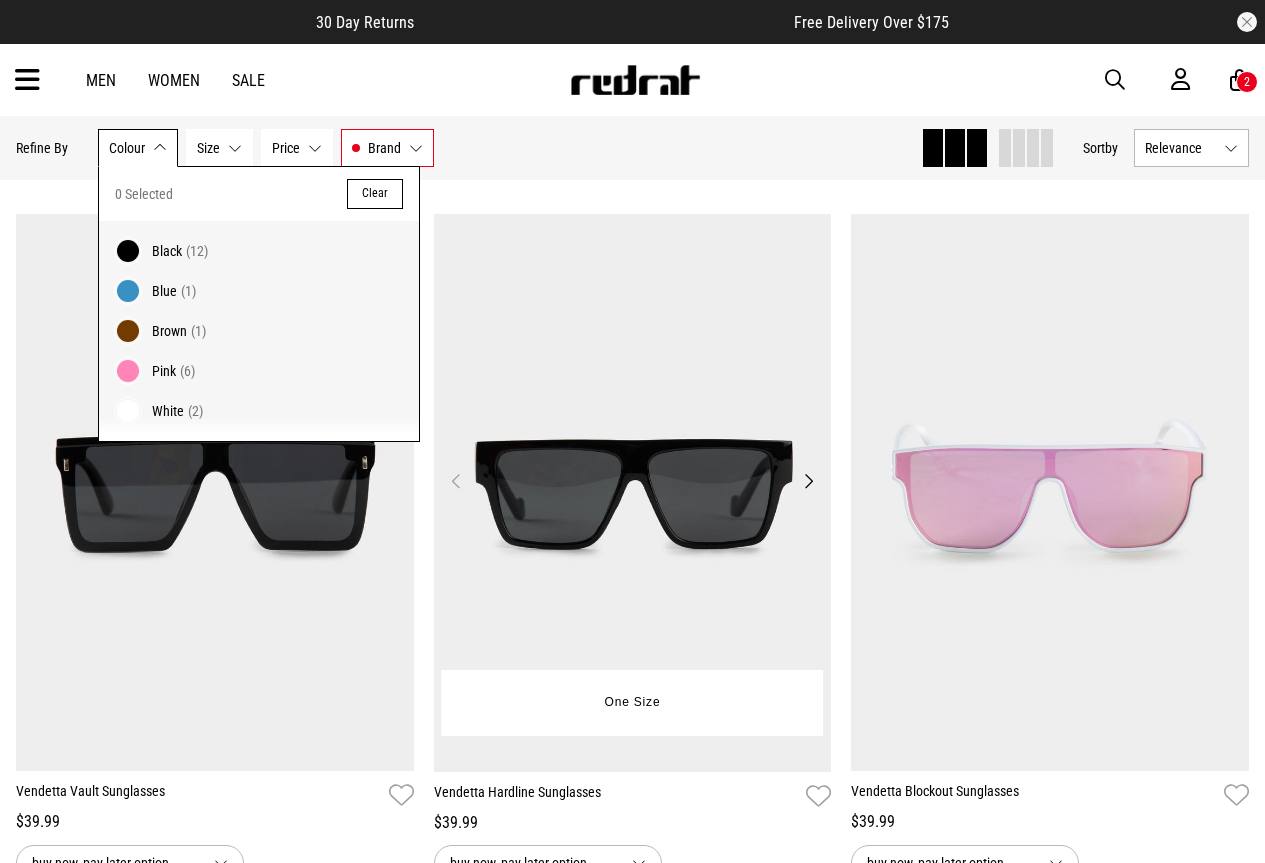 scroll, scrollTop: 1620, scrollLeft: 0, axis: vertical 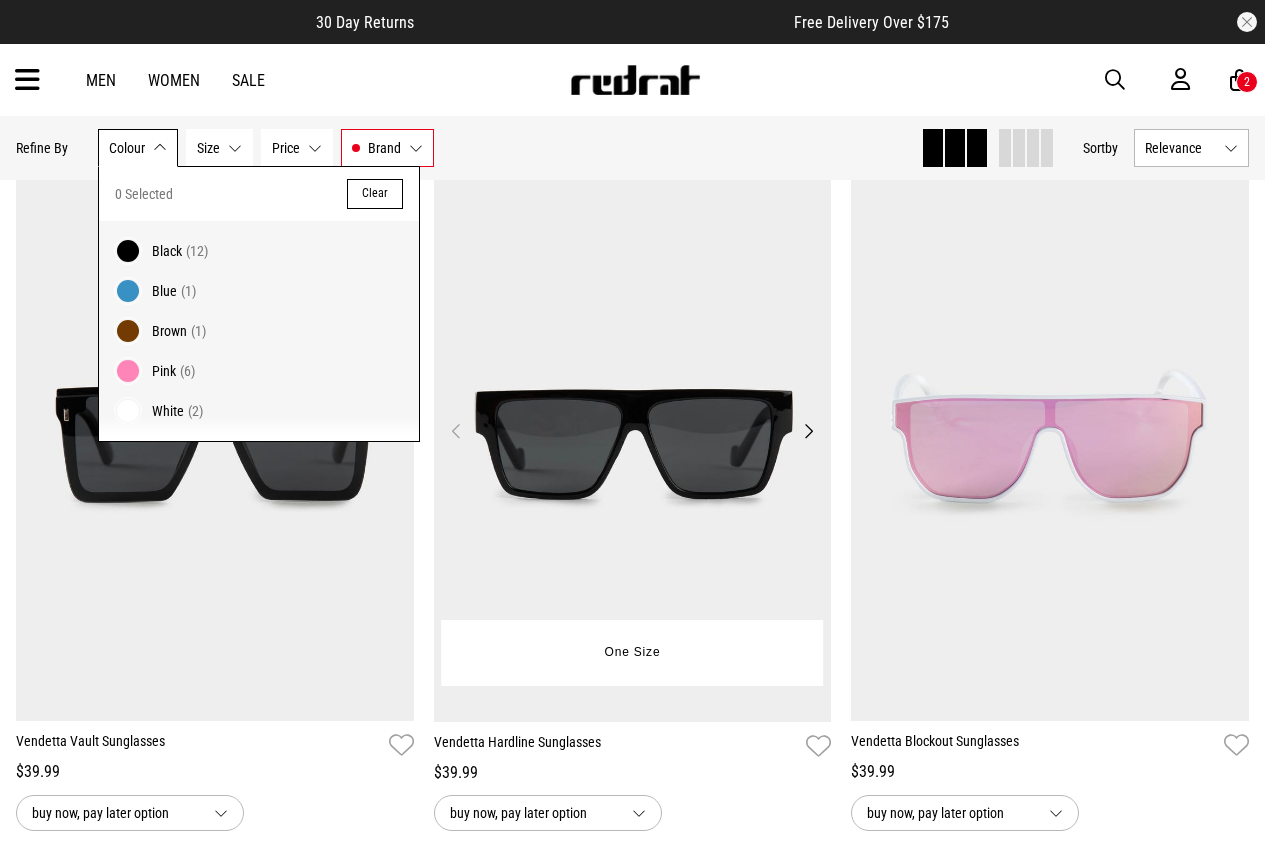 click at bounding box center [633, 442] 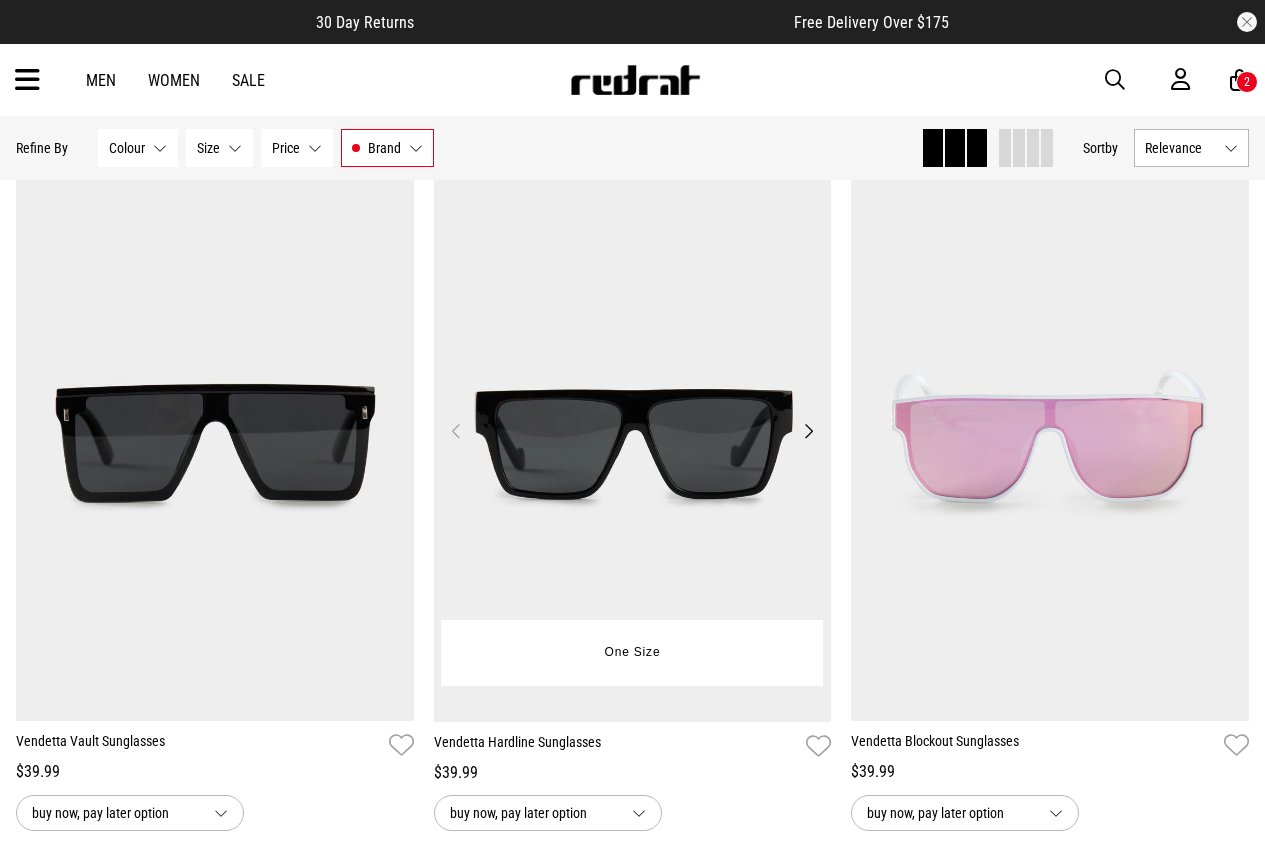 click at bounding box center [633, 442] 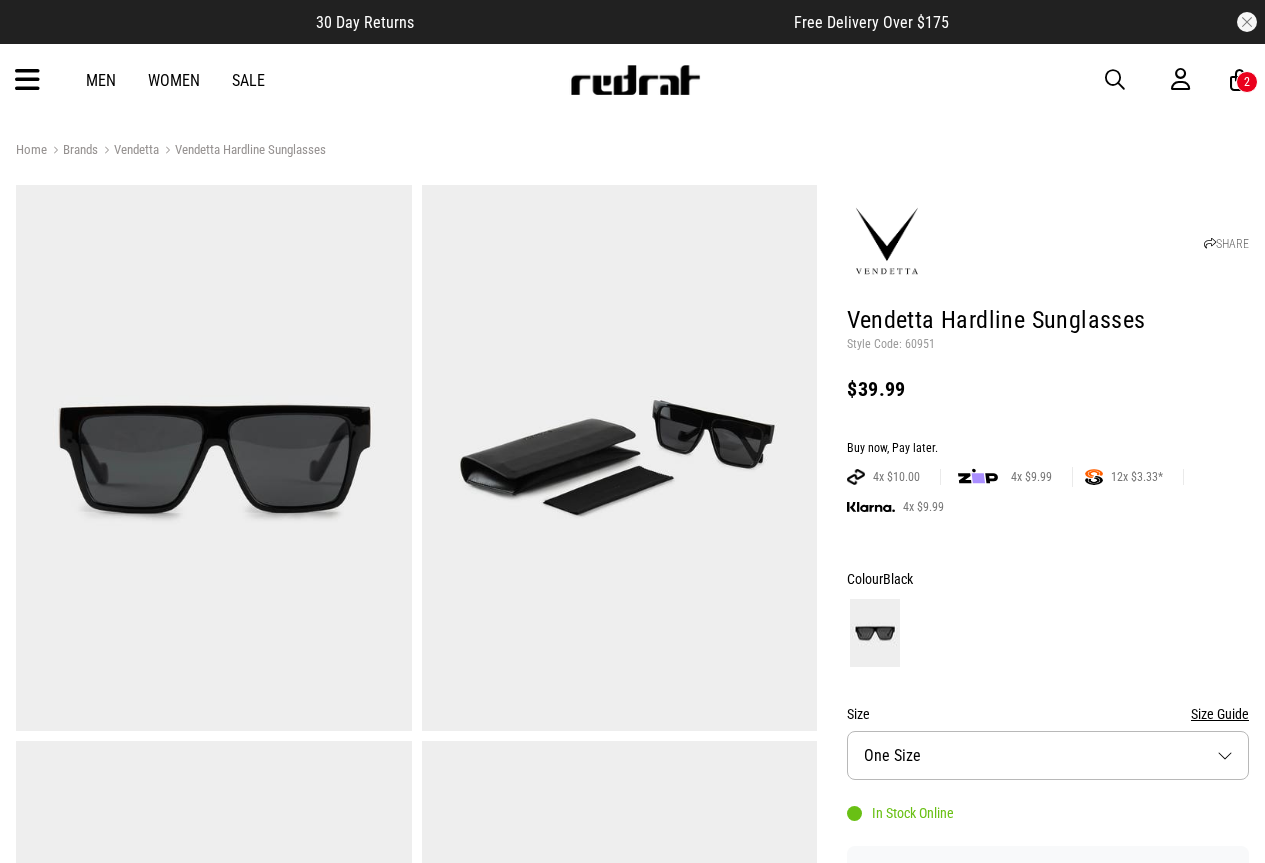 scroll, scrollTop: 0, scrollLeft: 0, axis: both 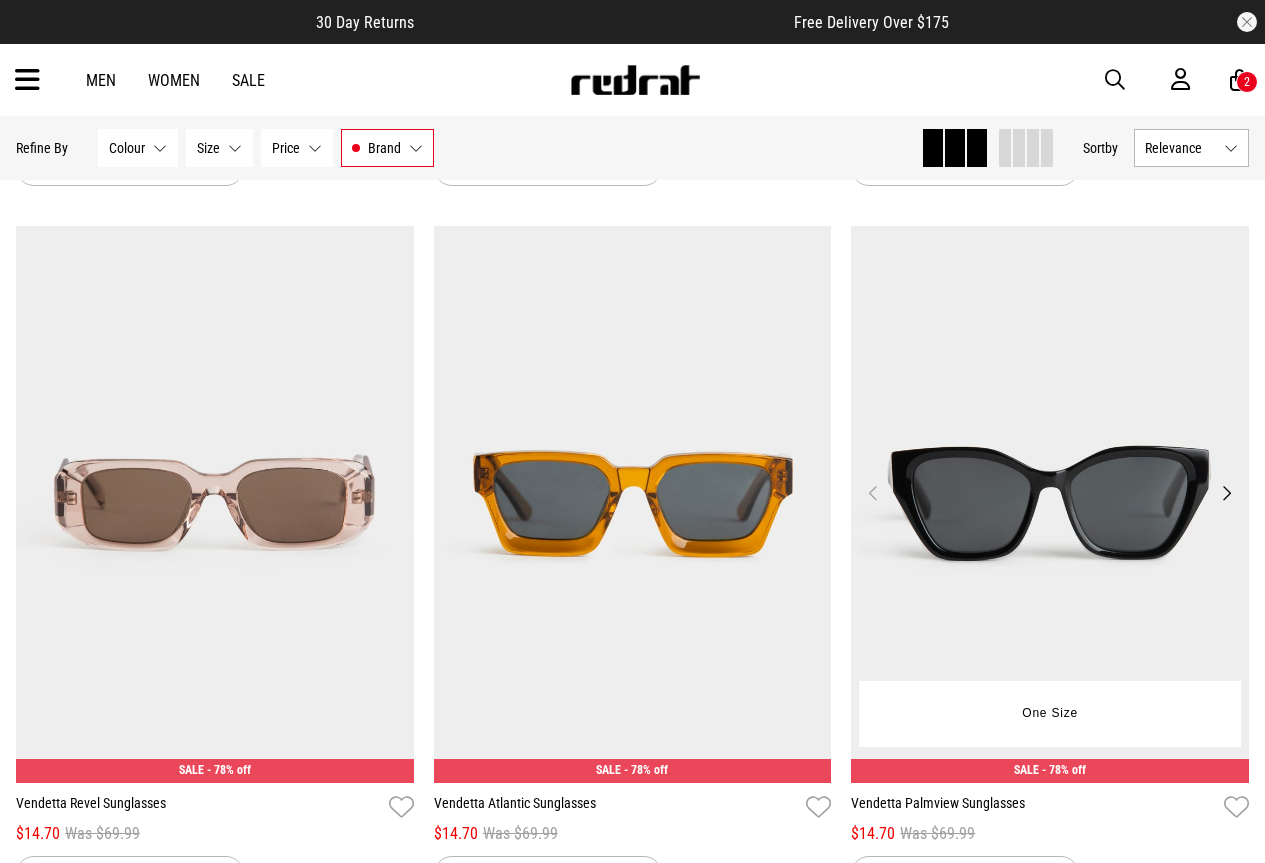click at bounding box center [1050, 504] 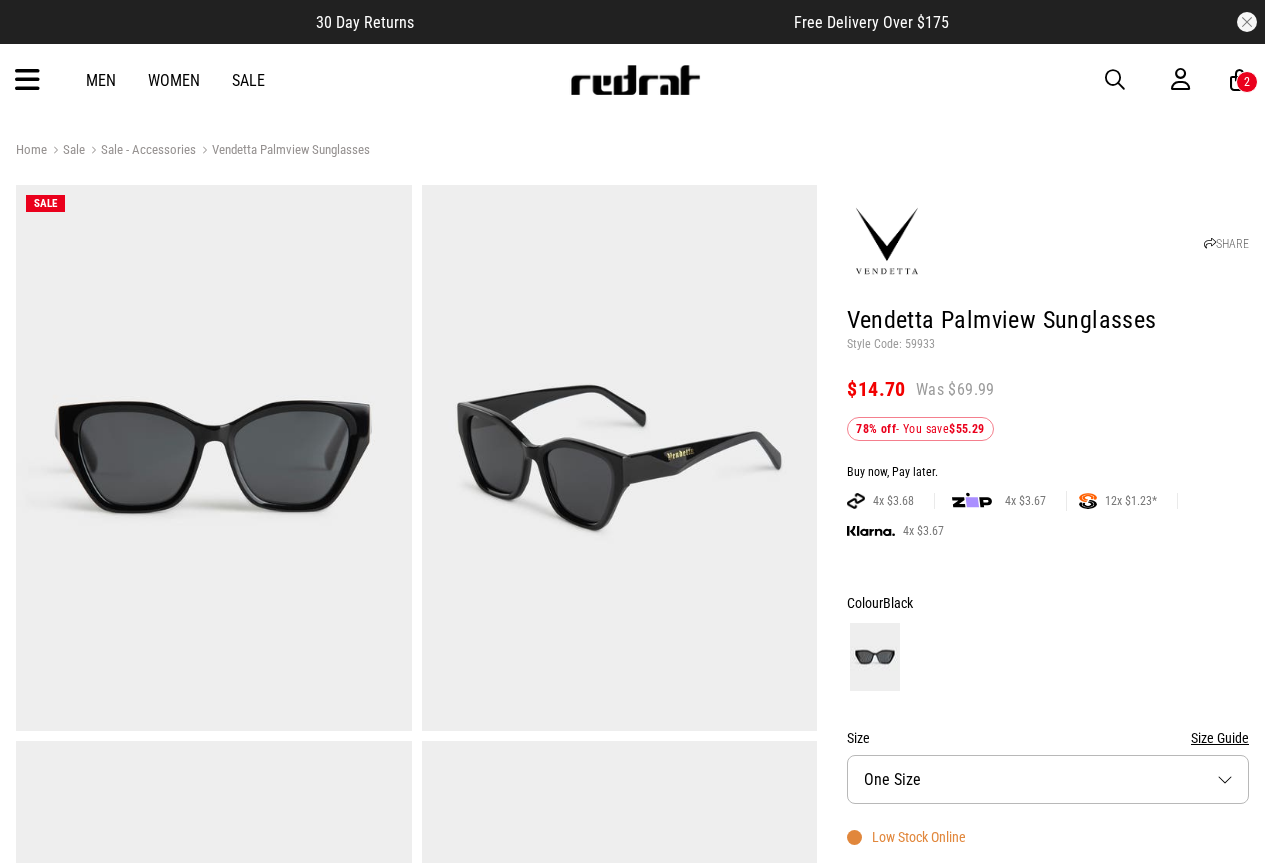 scroll, scrollTop: 0, scrollLeft: 0, axis: both 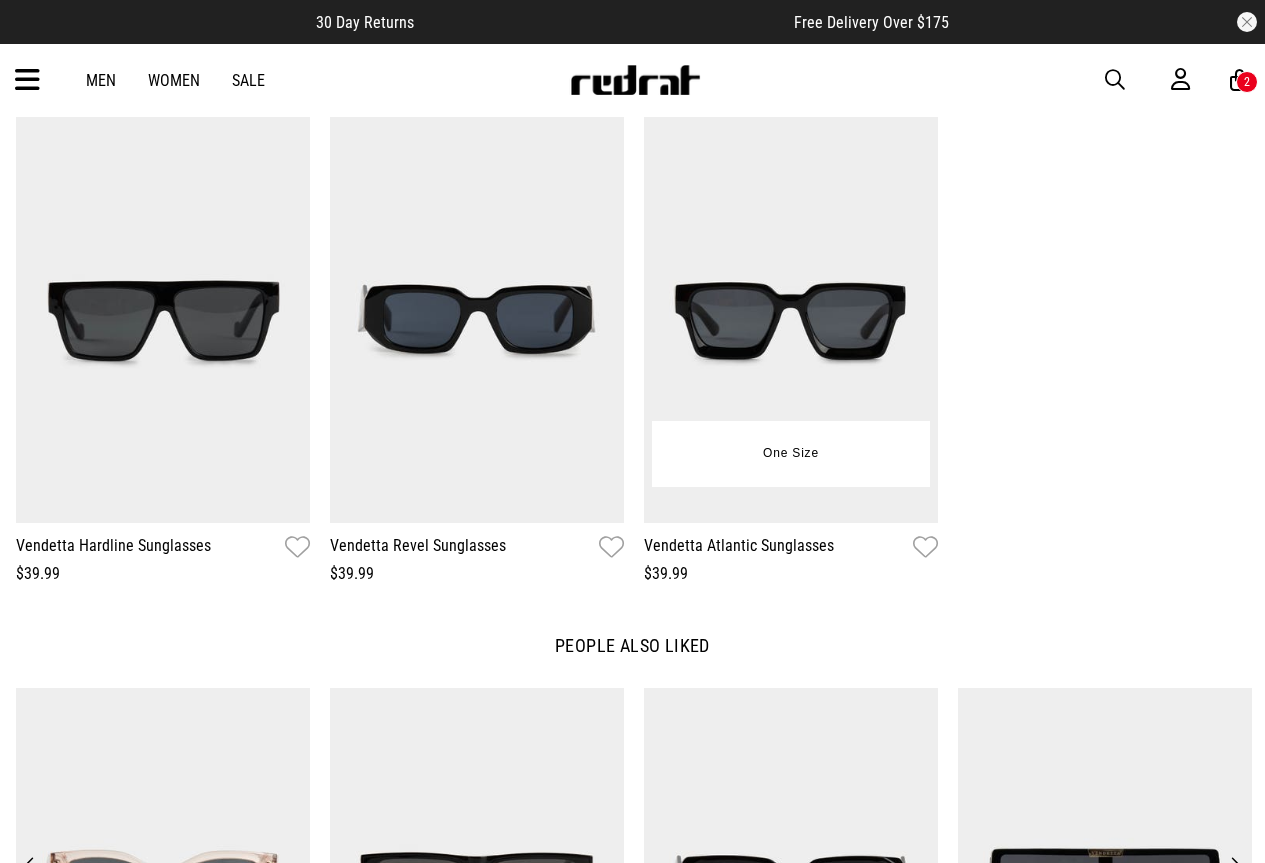 click at bounding box center [791, 319] 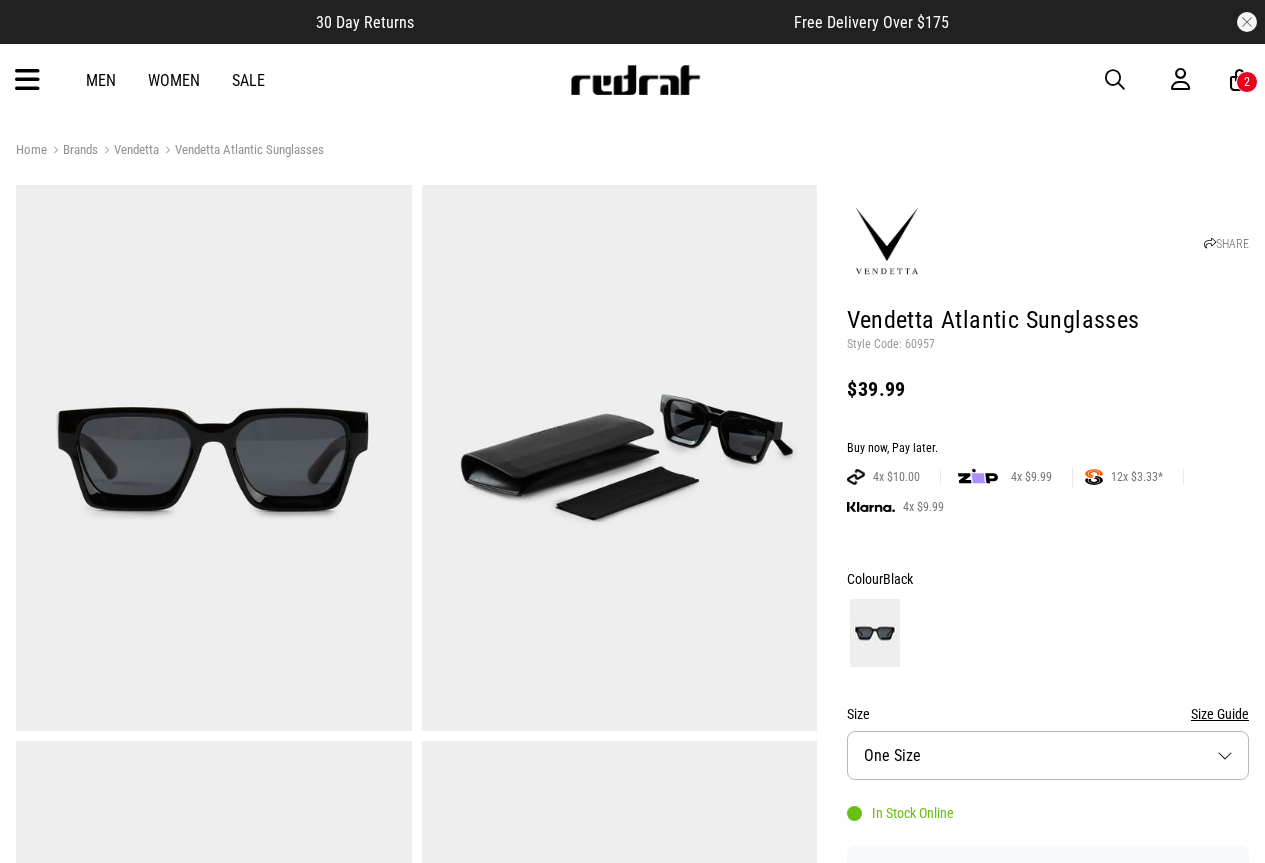 scroll, scrollTop: 0, scrollLeft: 0, axis: both 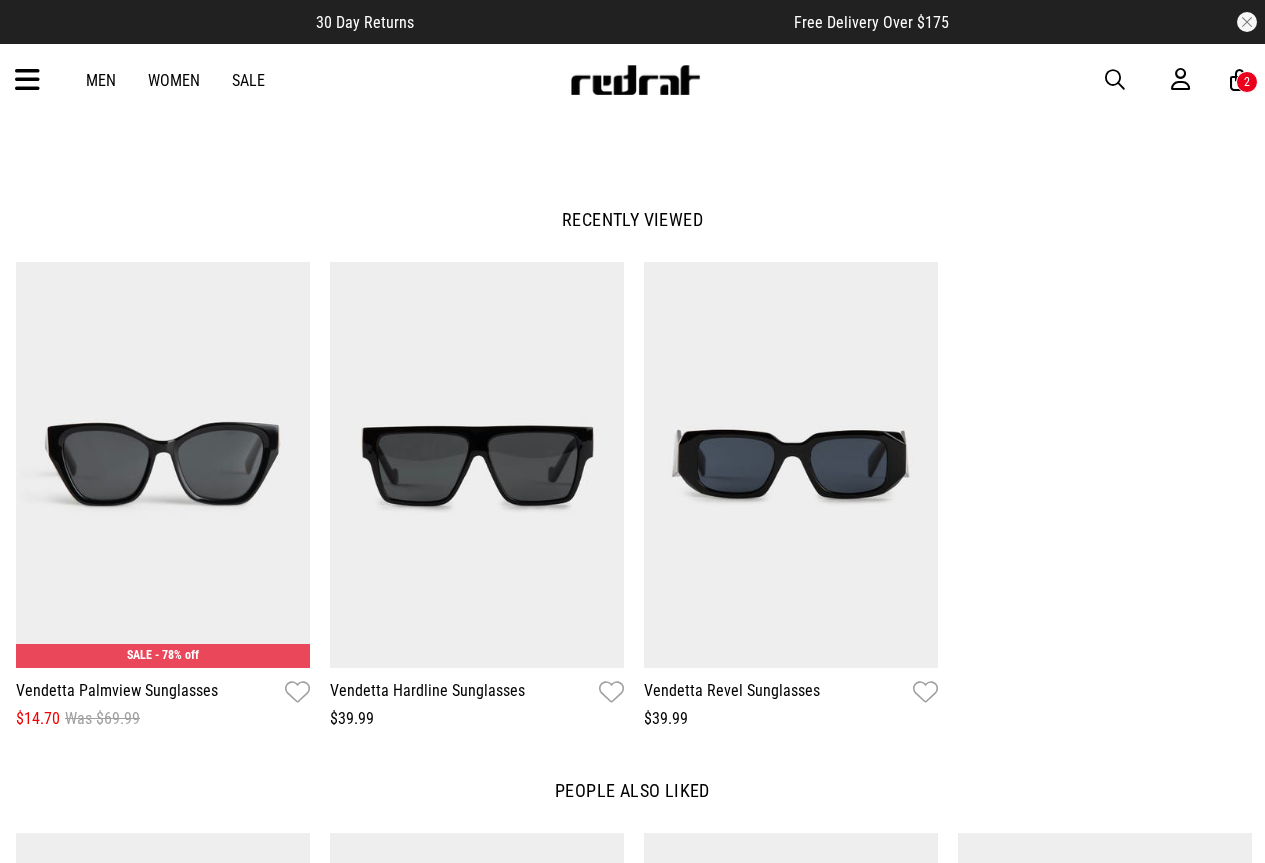 click at bounding box center [1115, 80] 